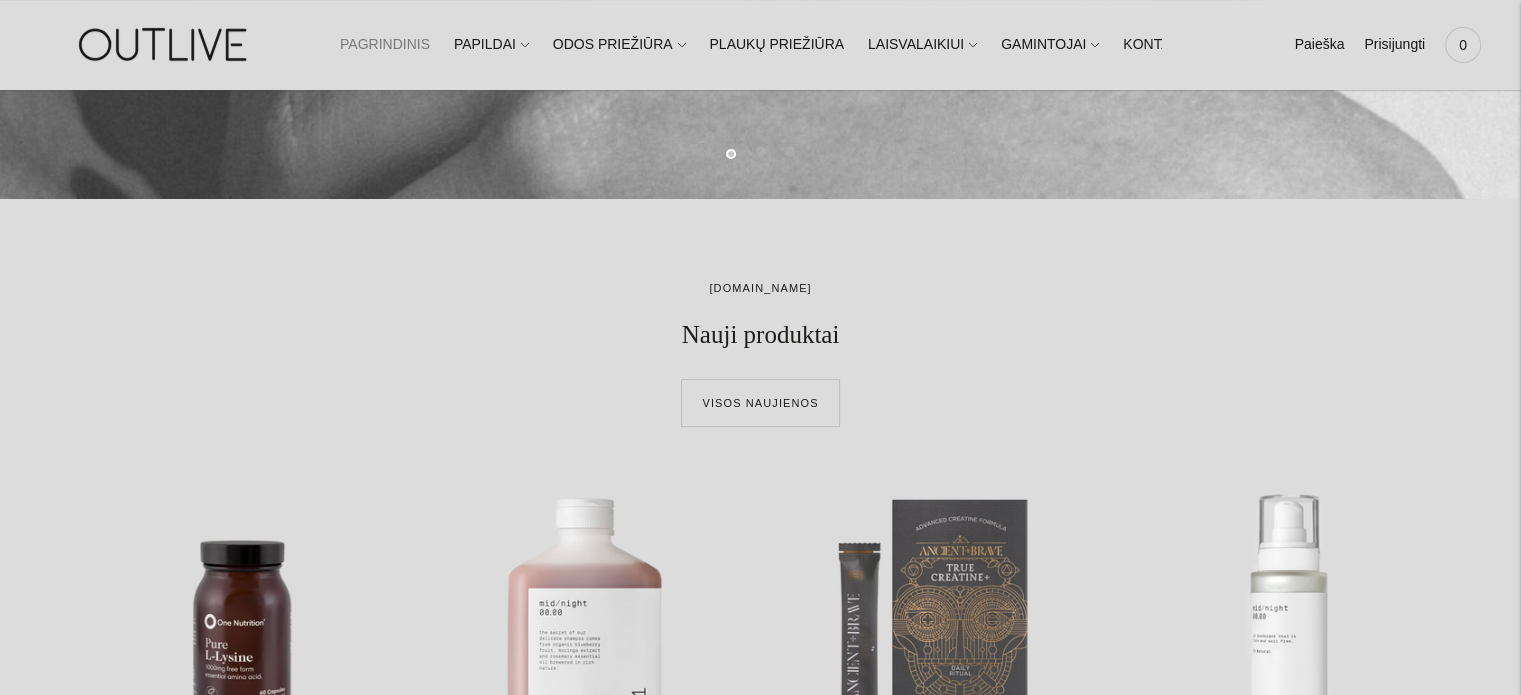 scroll, scrollTop: 0, scrollLeft: 0, axis: both 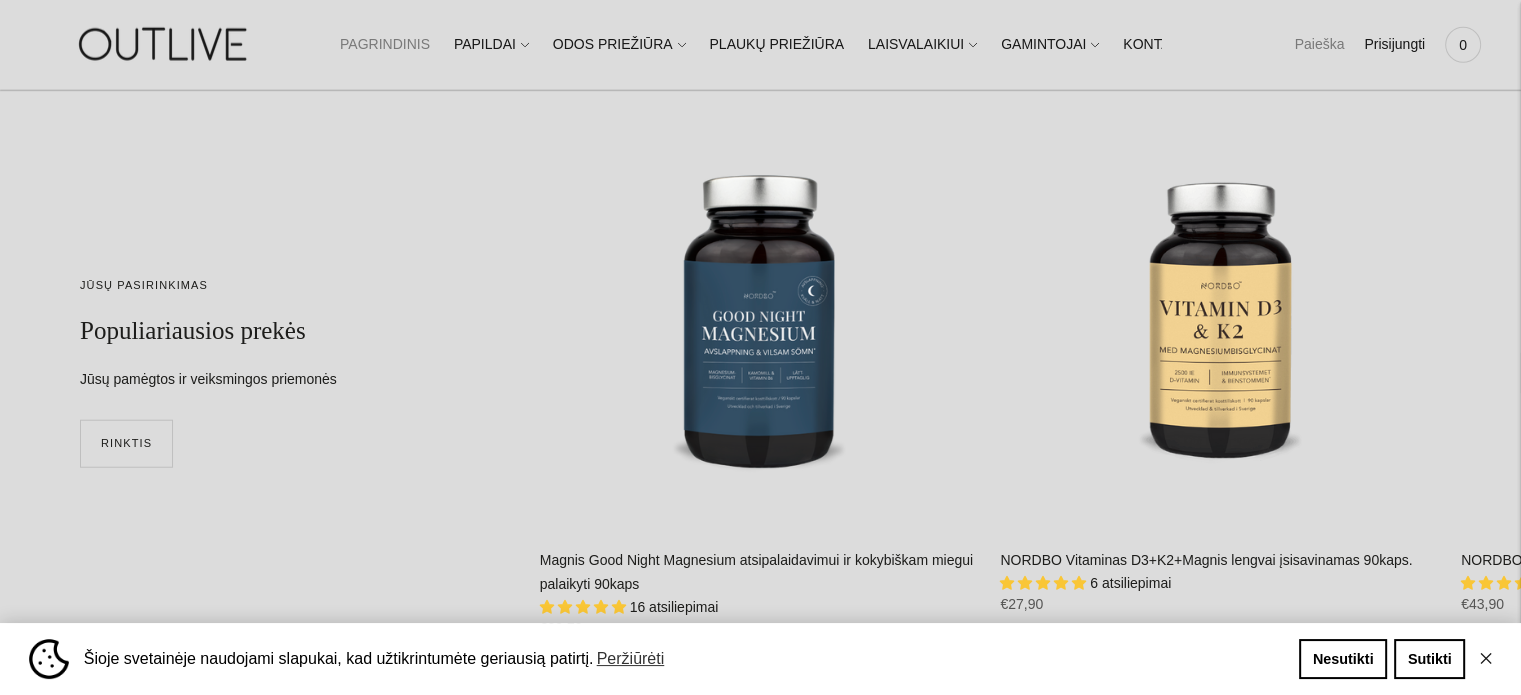 click on "Paieška" 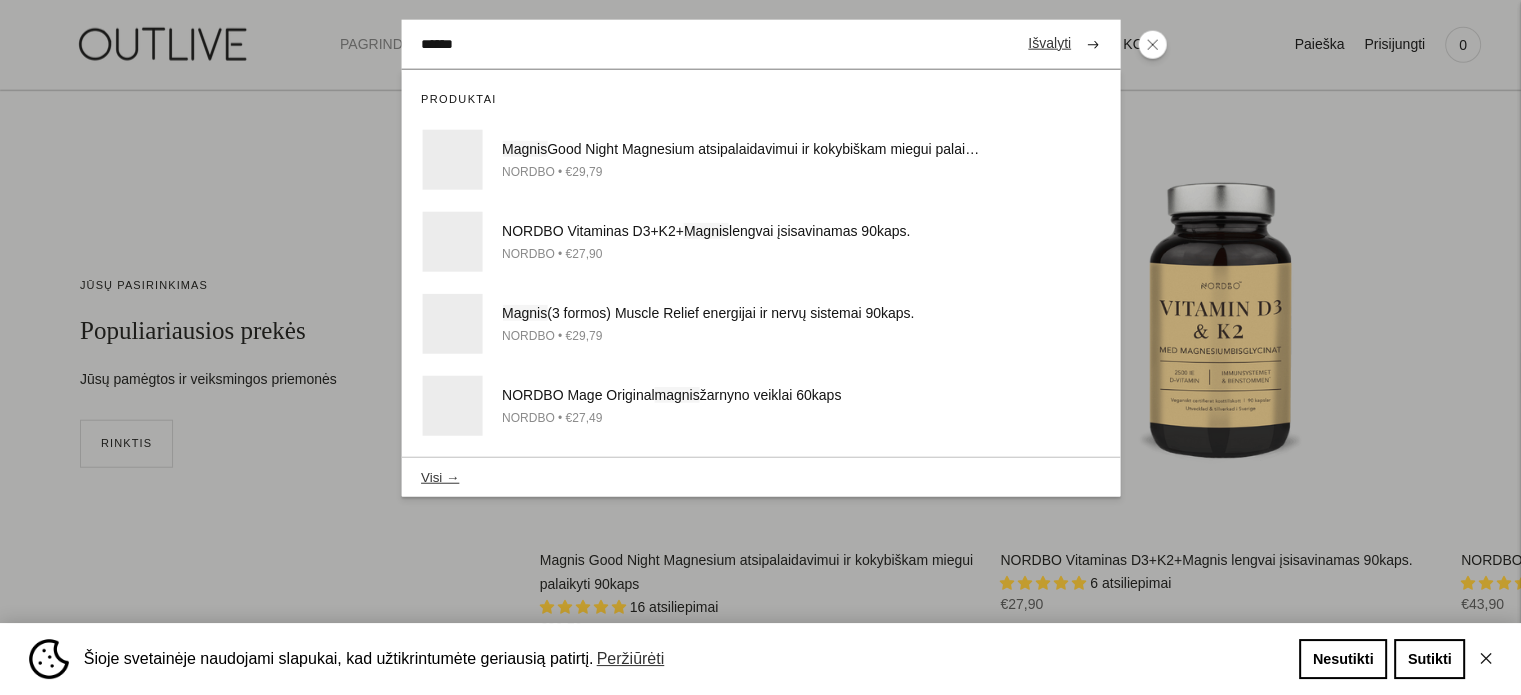 type on "******" 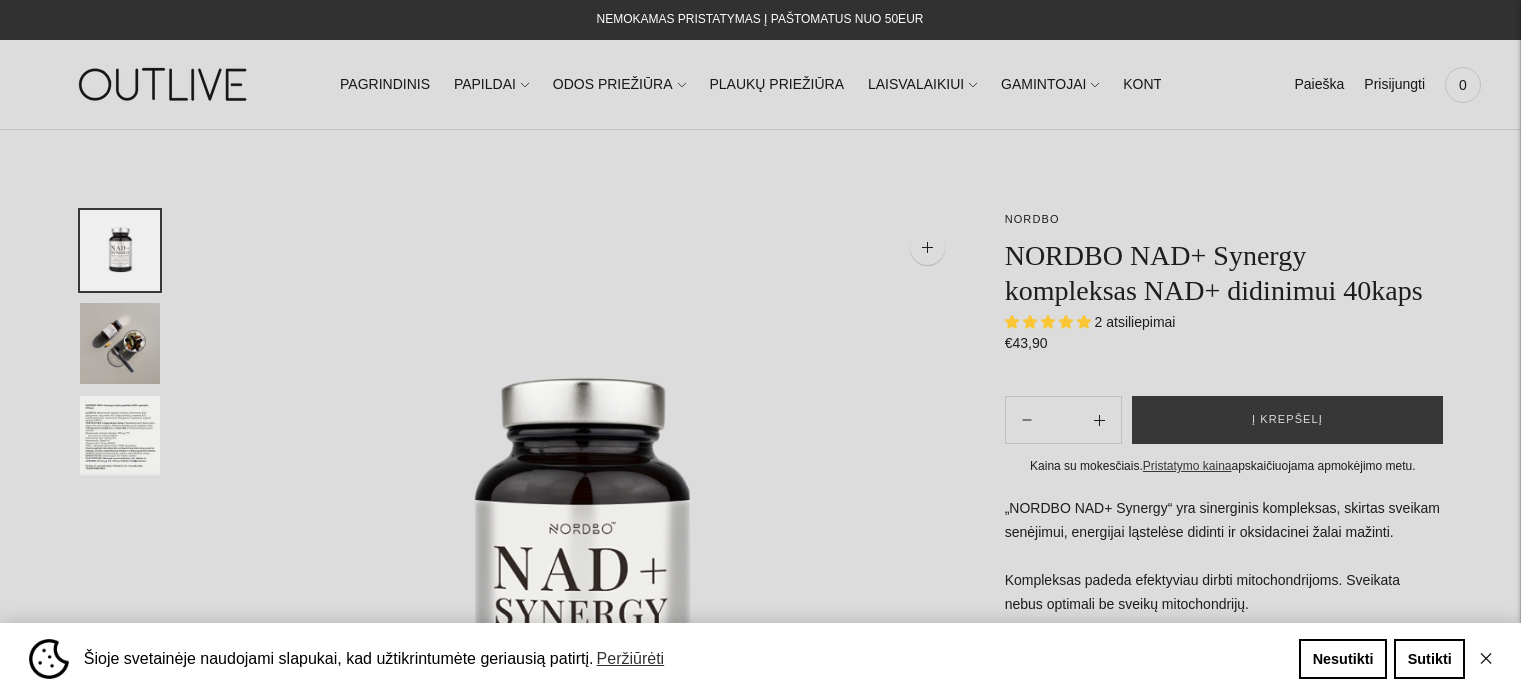 scroll, scrollTop: 0, scrollLeft: 0, axis: both 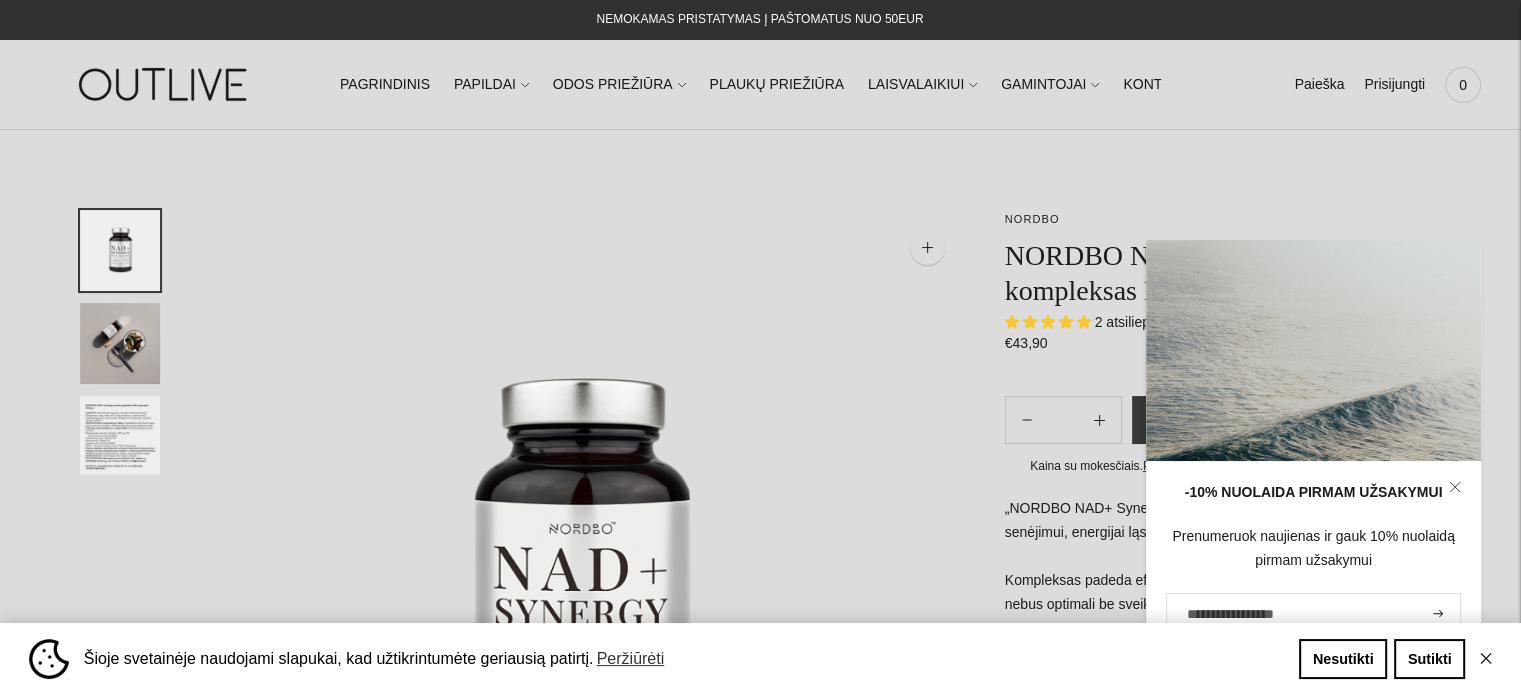 click 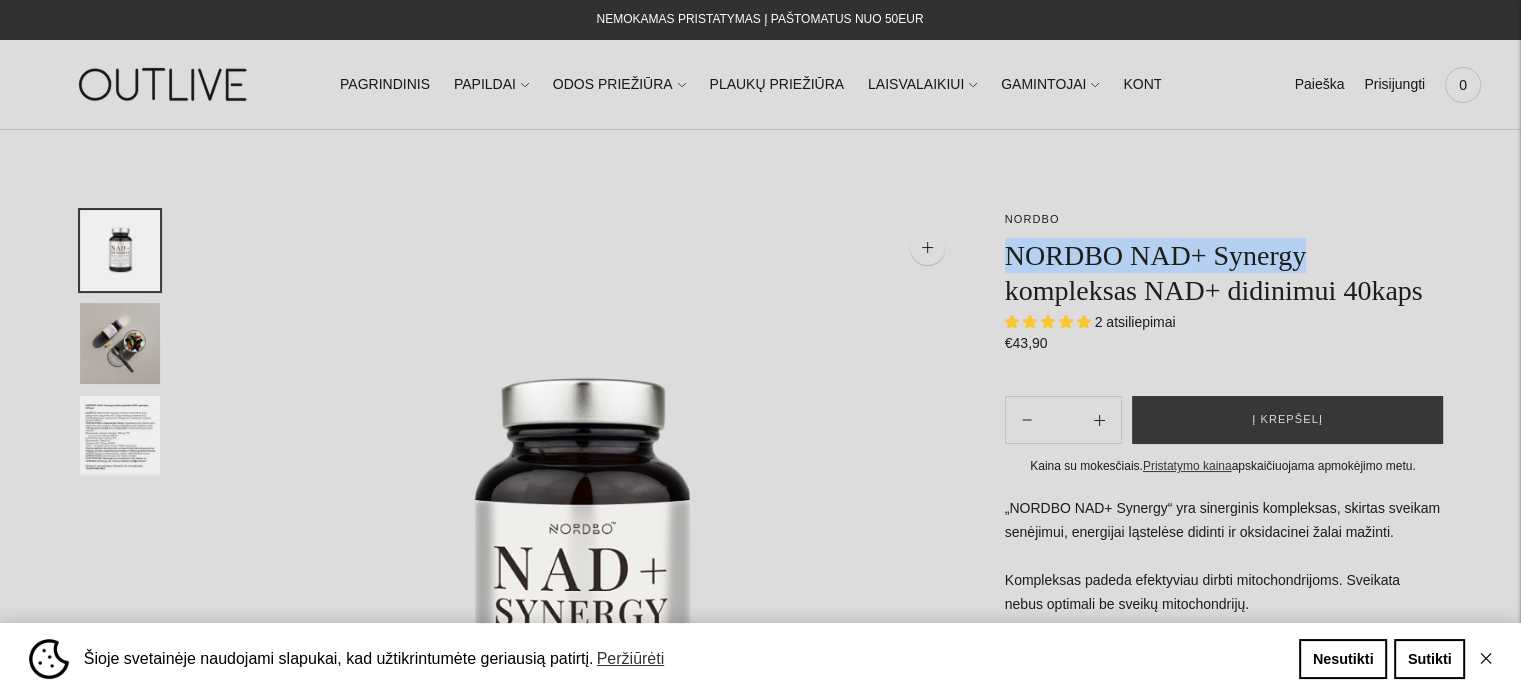 drag, startPoint x: 1306, startPoint y: 253, endPoint x: 1002, endPoint y: 251, distance: 304.0066 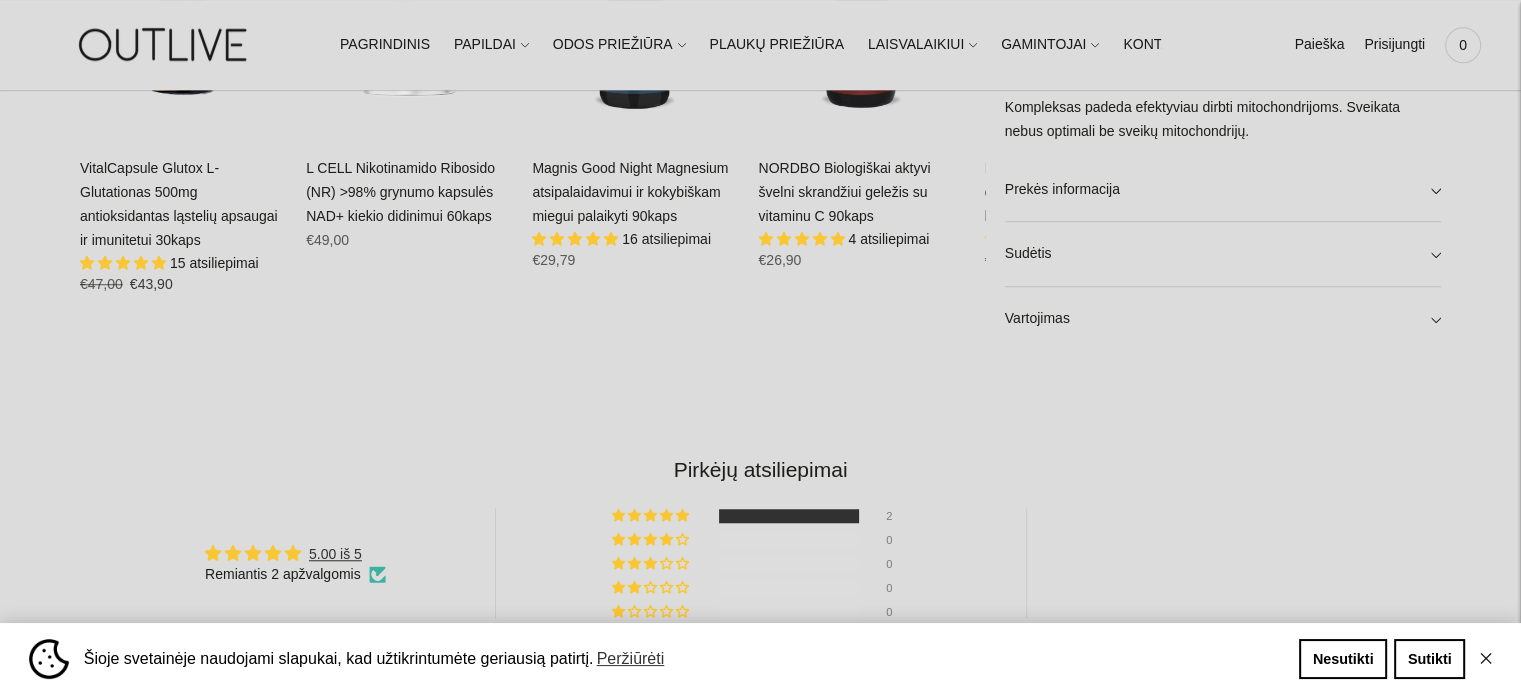 scroll, scrollTop: 1500, scrollLeft: 0, axis: vertical 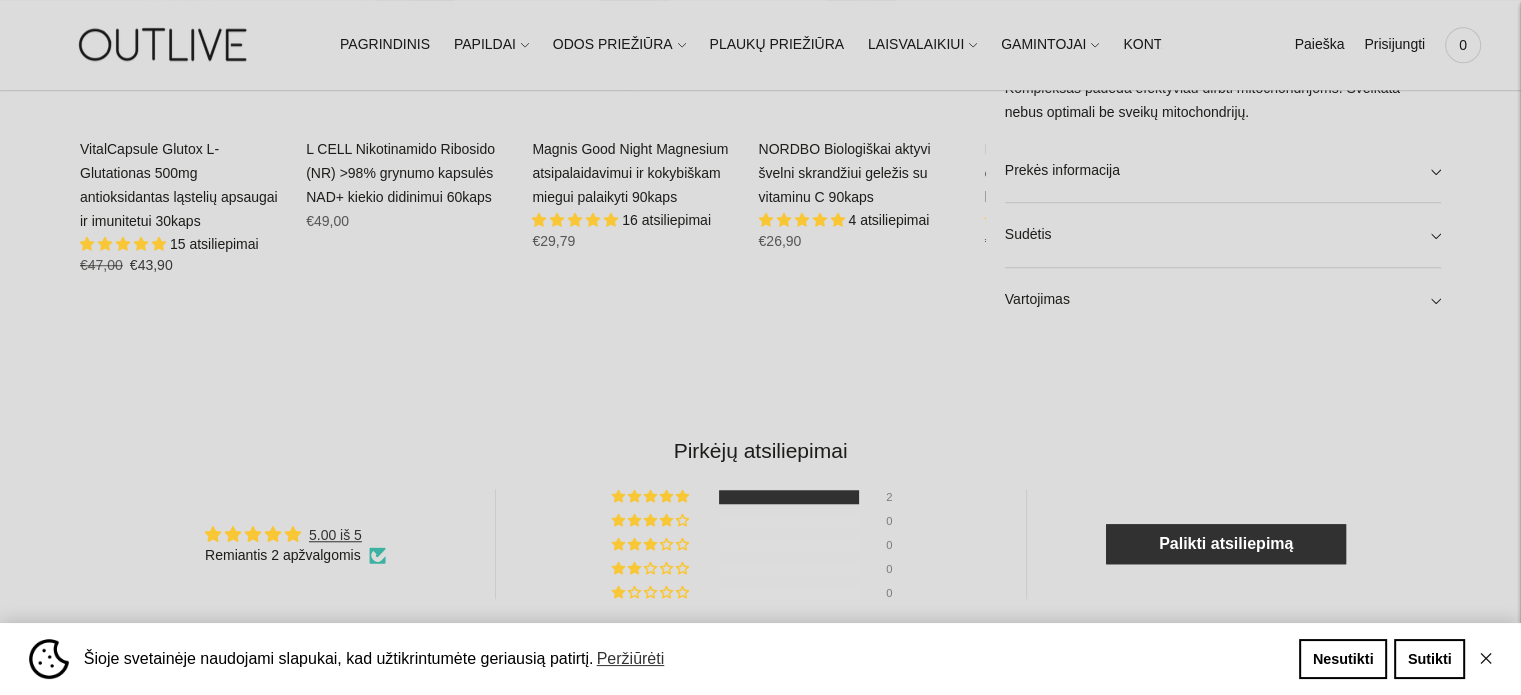 click on "NORDBO
NORDBO NAD+ Synergy kompleksas NAD+ didinimui 40kaps
2 atsiliepimai
Regular price
€43,90
Unit price
/ per
NORDBO
NORDBO NAD+ Synergy kompleksas NAD+ didinimui 40kaps
2 atsiliepimai
Regular price
€43,90
Unit price
/ per" at bounding box center (760, -148) 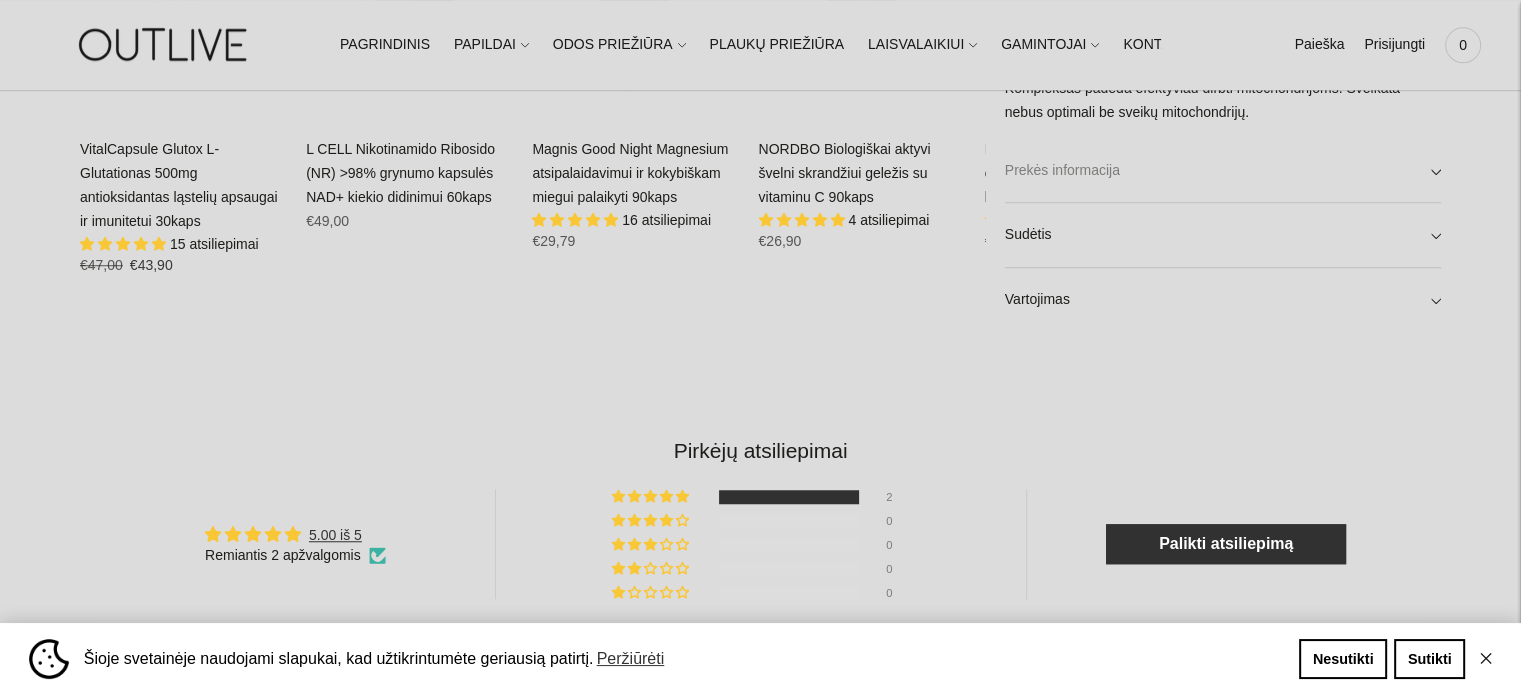 click on "Prekės informacija" at bounding box center (1223, 170) 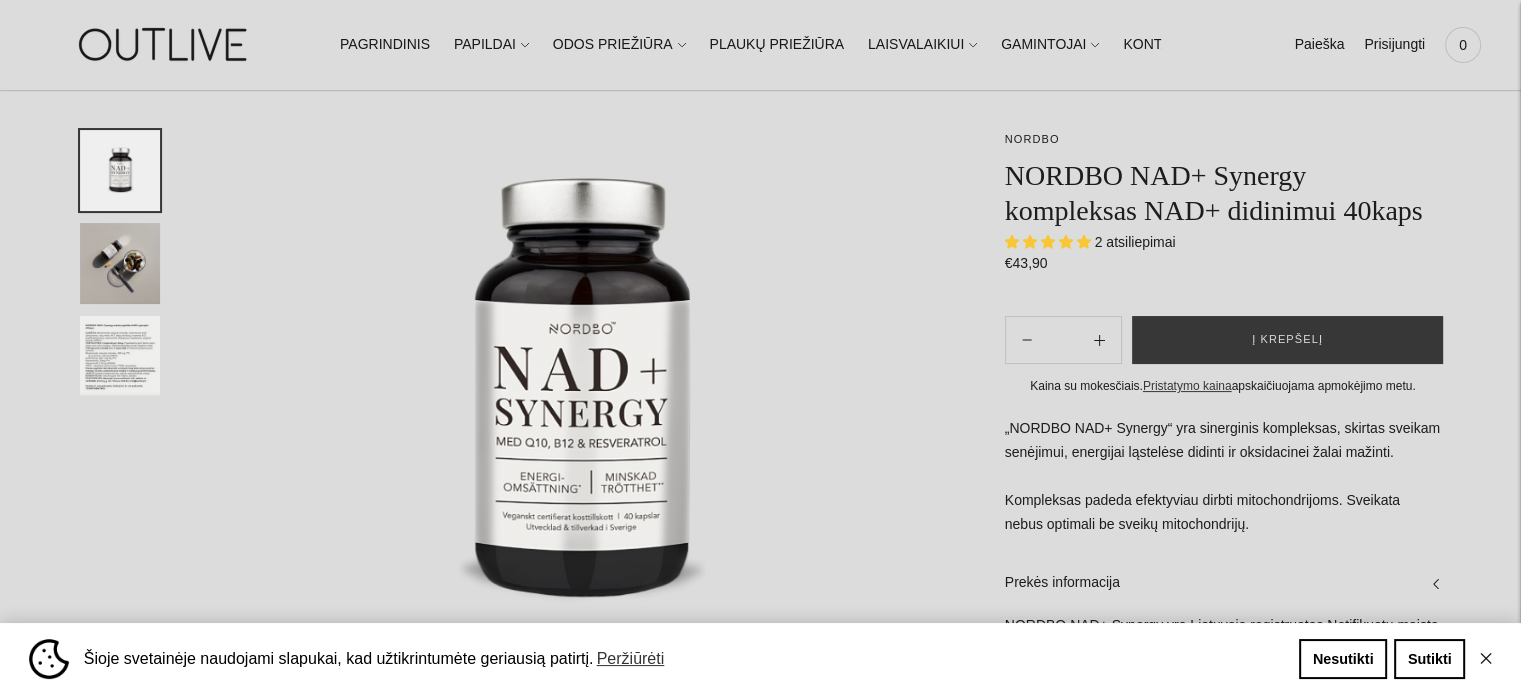 scroll, scrollTop: 300, scrollLeft: 0, axis: vertical 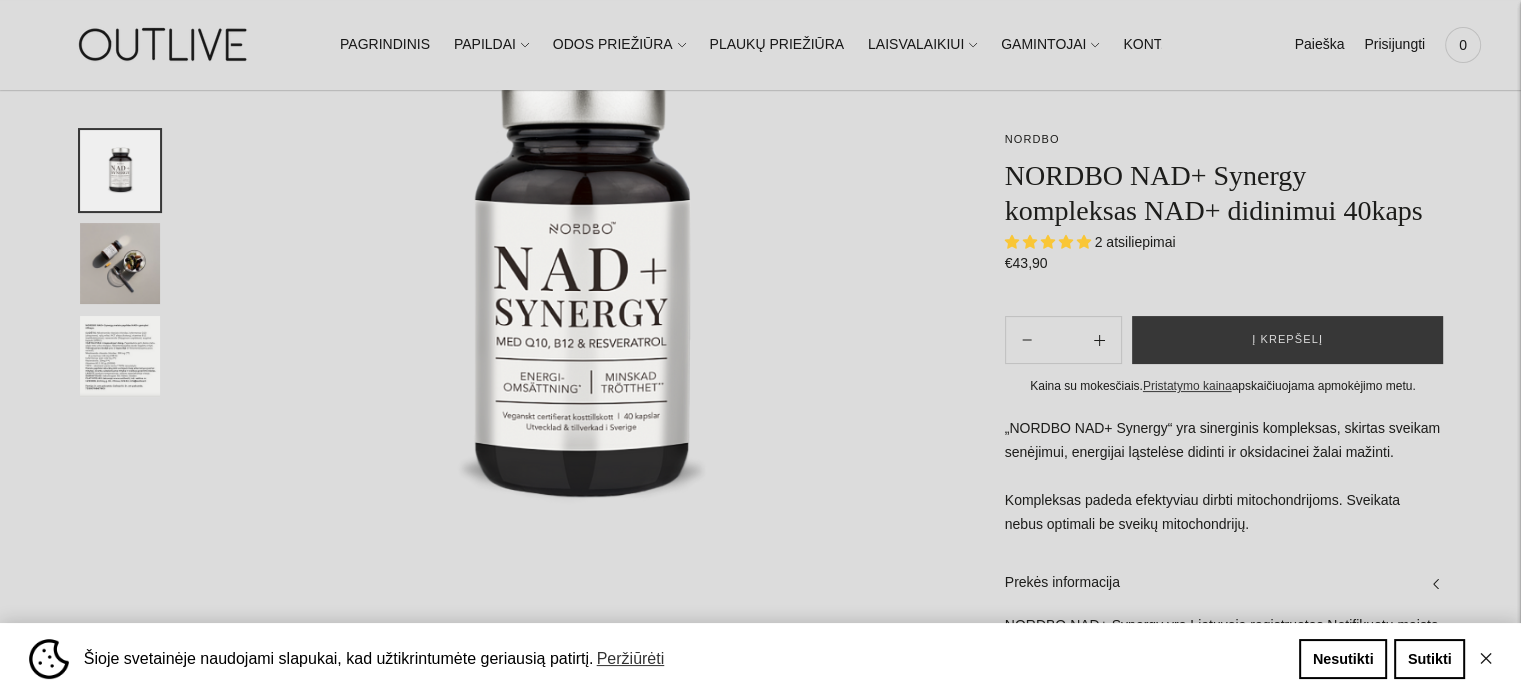 click at bounding box center [120, 263] 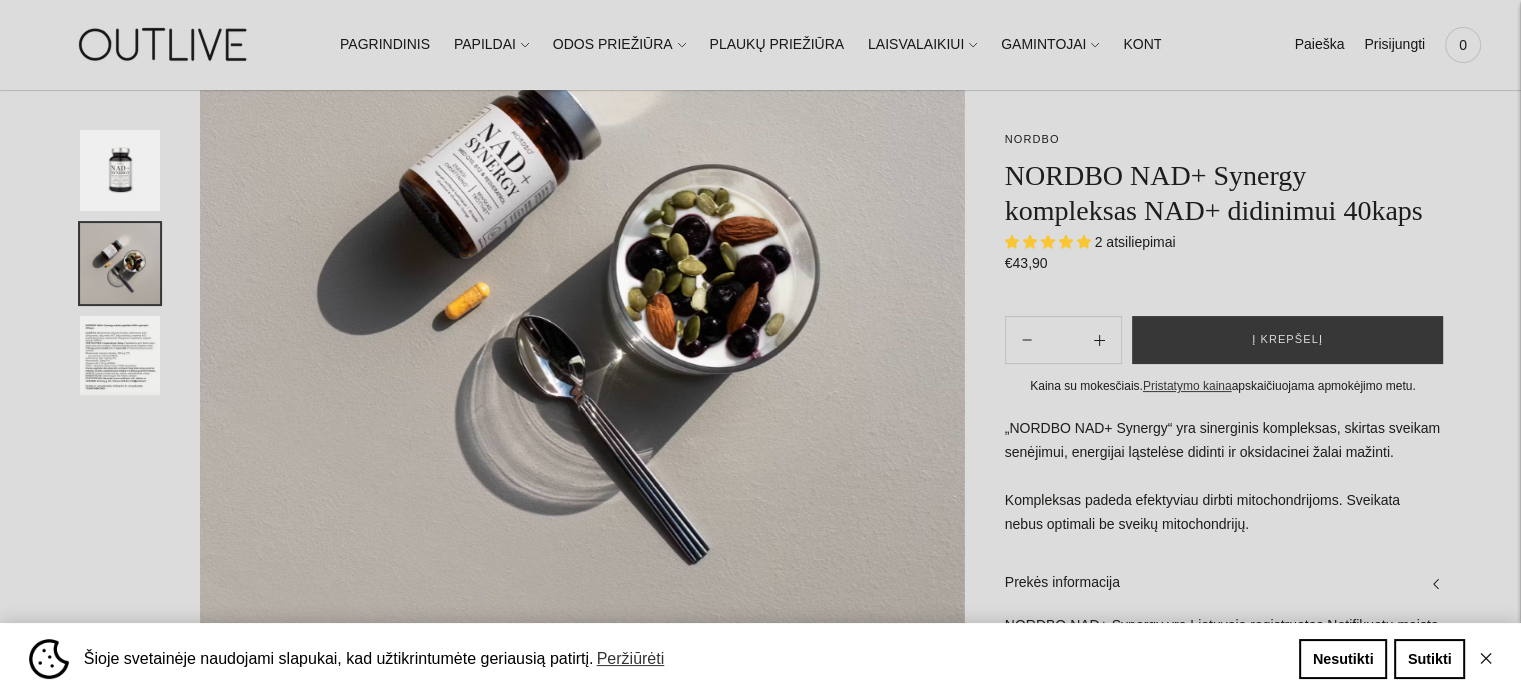 click at bounding box center [120, 356] 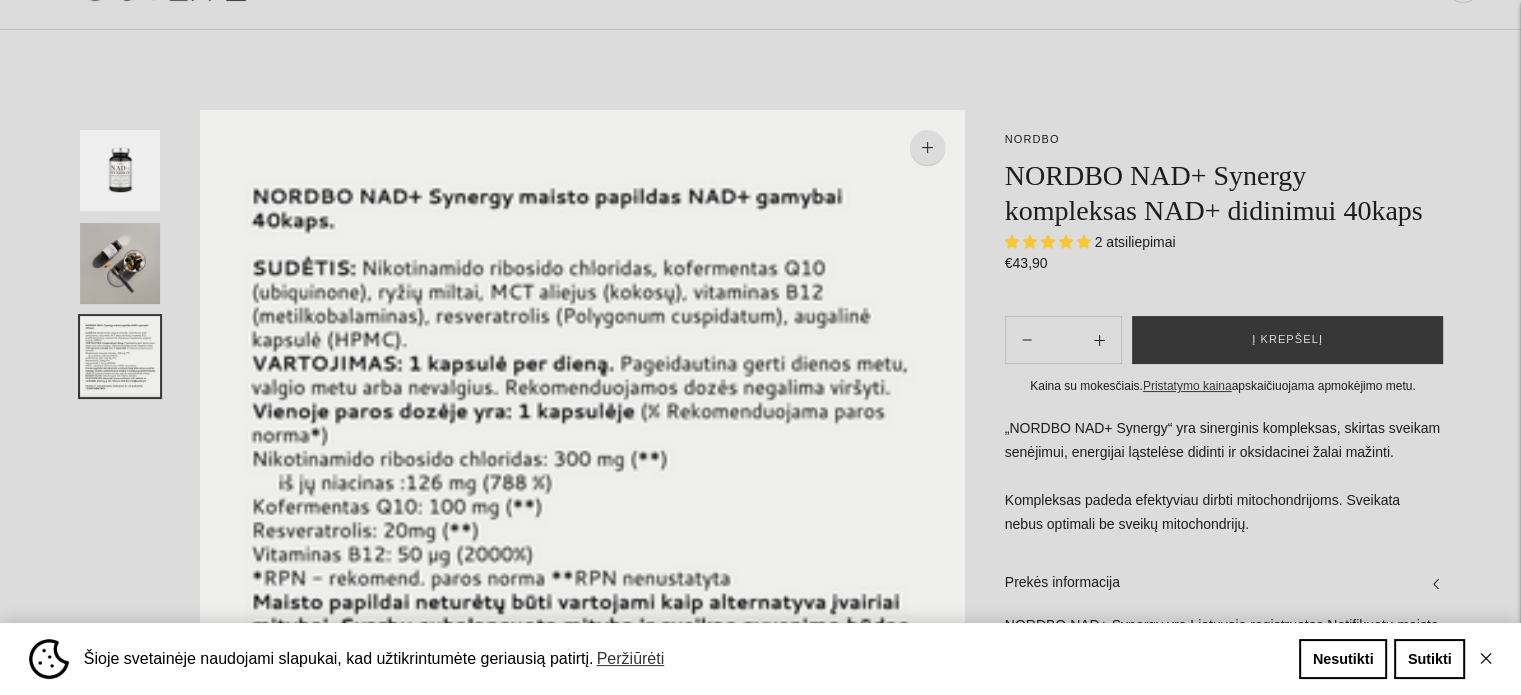 scroll, scrollTop: 0, scrollLeft: 0, axis: both 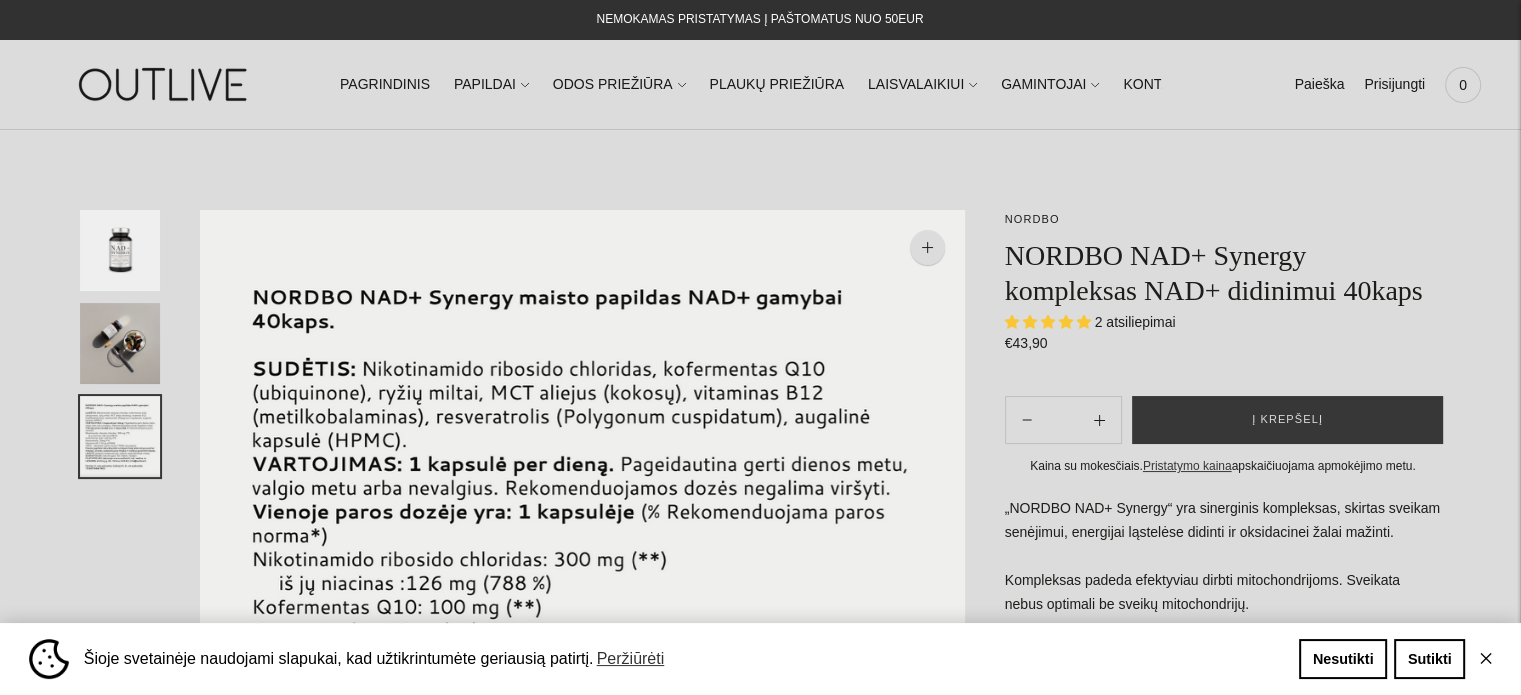 click on "✕" at bounding box center (1486, 659) 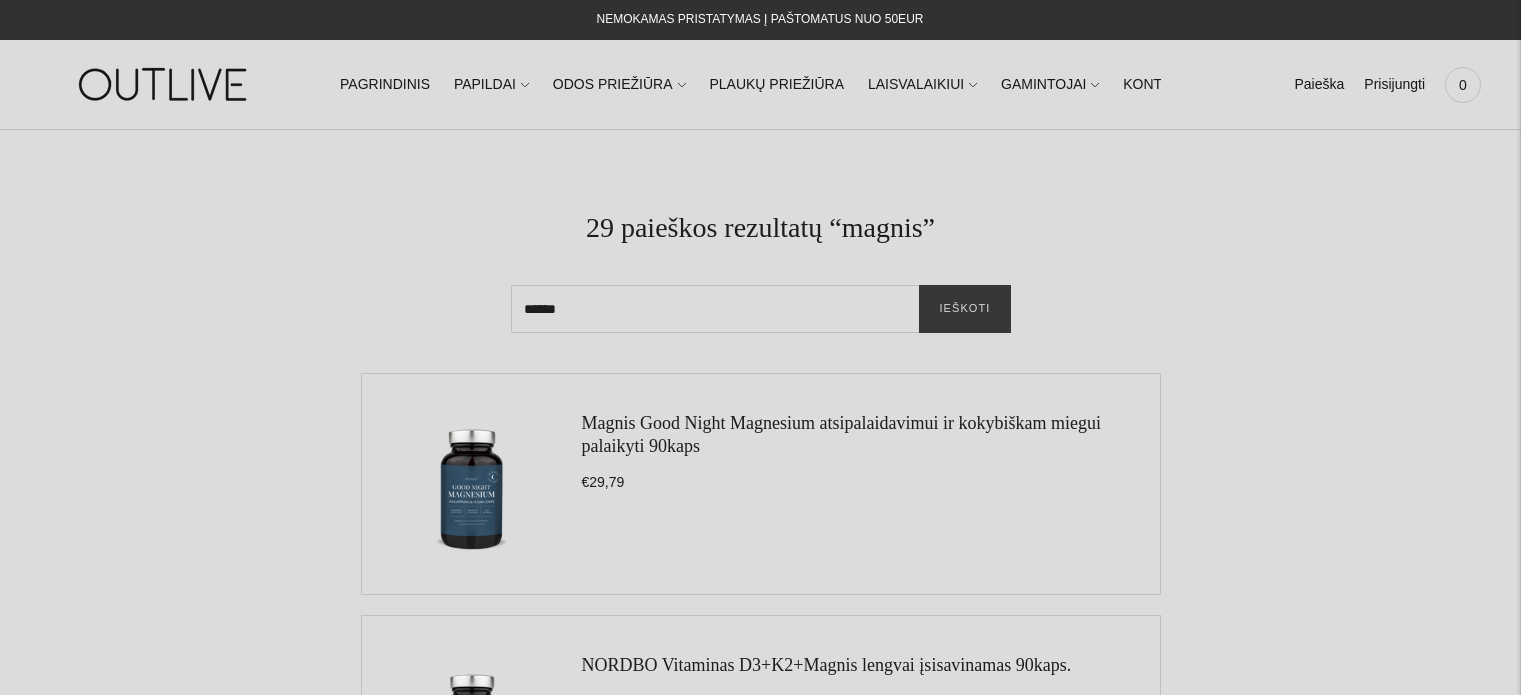 scroll, scrollTop: 0, scrollLeft: 0, axis: both 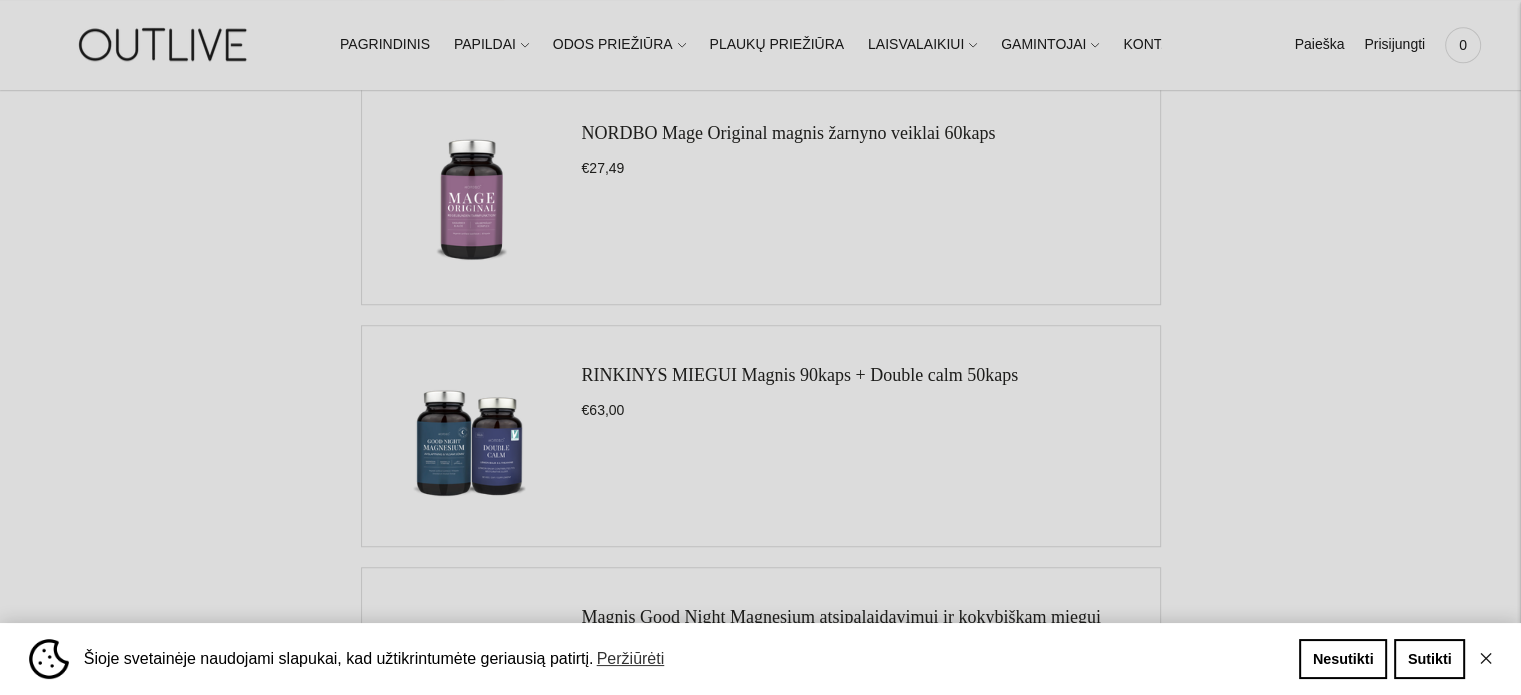 drag, startPoint x: 734, startPoint y: 119, endPoint x: 682, endPoint y: 129, distance: 52.95281 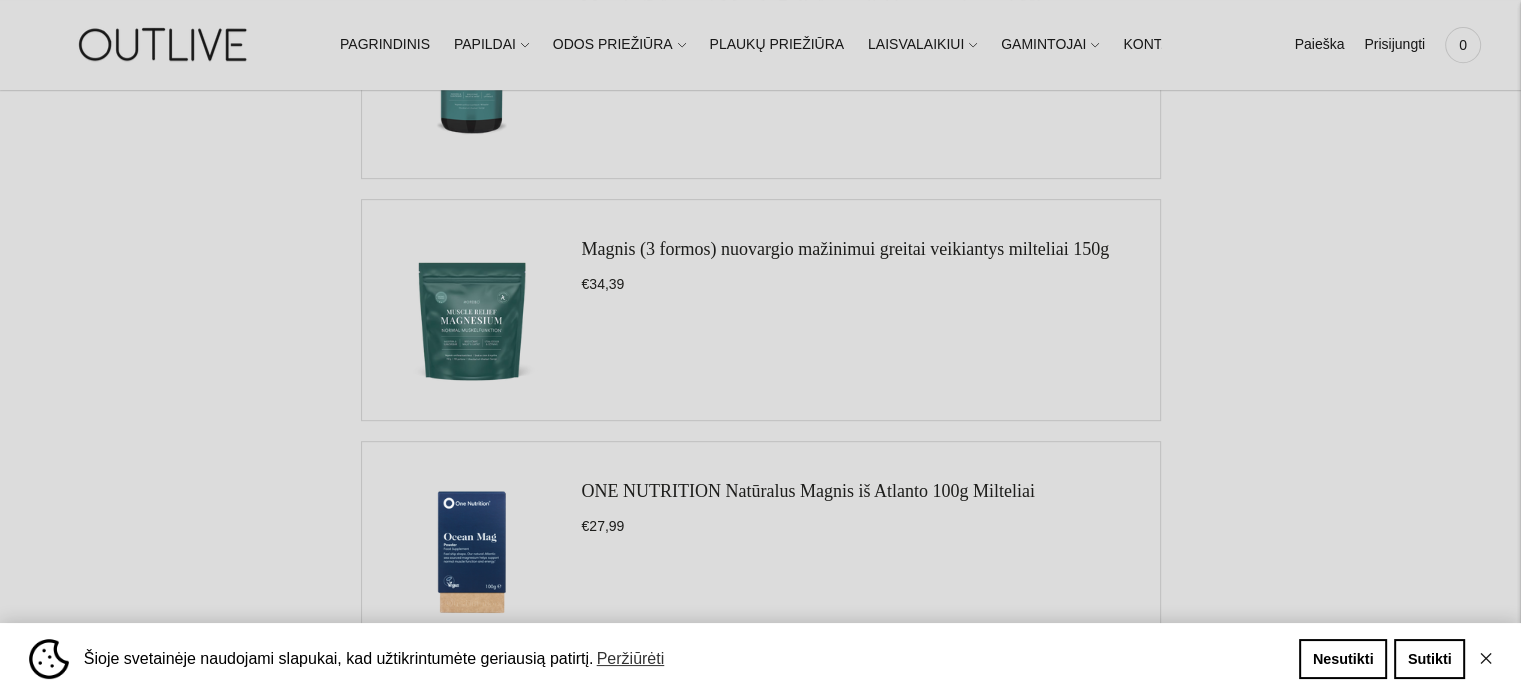 scroll, scrollTop: 700, scrollLeft: 0, axis: vertical 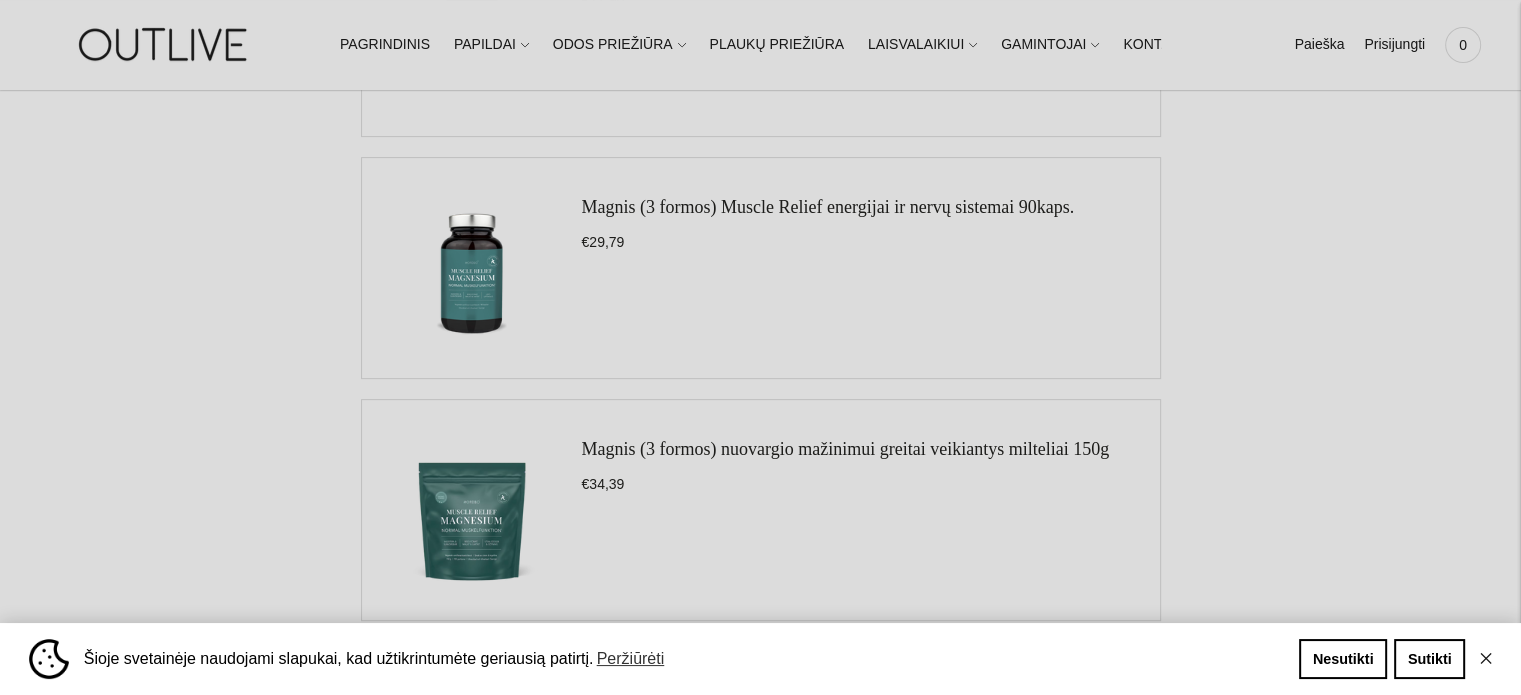 click on "Magnis (3 formos) Muscle Relief energijai ir nervų sistemai 90kaps." at bounding box center [828, 207] 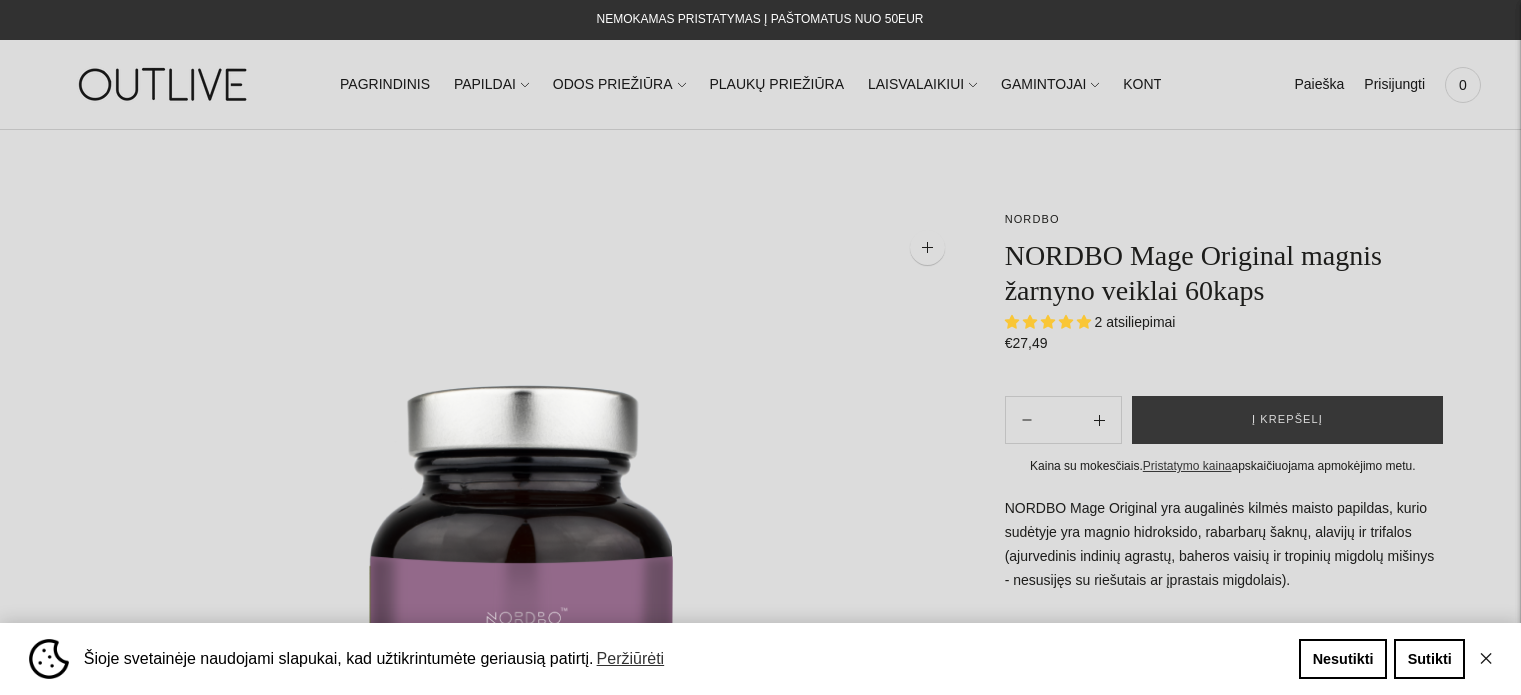 scroll, scrollTop: 0, scrollLeft: 0, axis: both 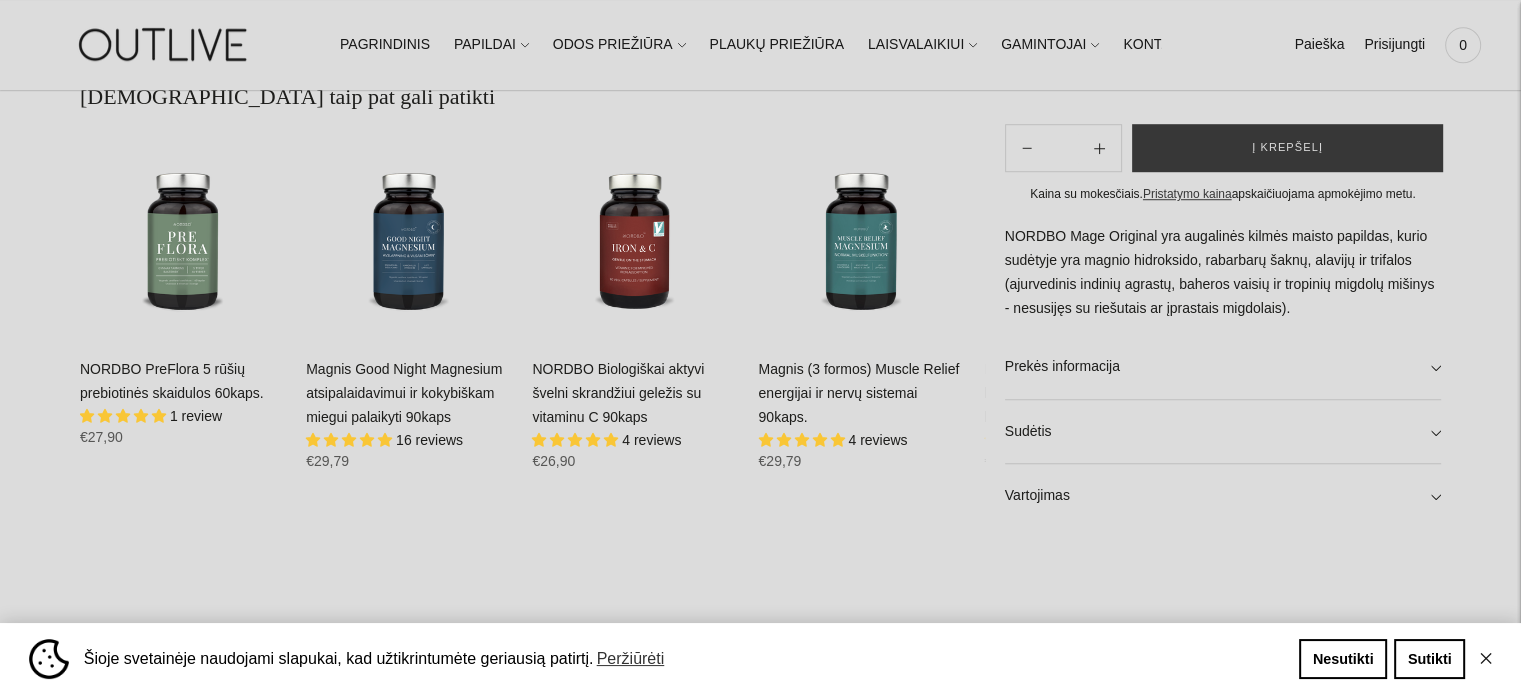 click on "Magnis Good Night Magnesium atsipalaidavimui ir kokybiškam miegui palaikyti 90kaps
16 reviews
Regular price
€29,79
Regular price
Kaina su nuolaida
€29,79
Unit price
/ per" at bounding box center (409, 423) 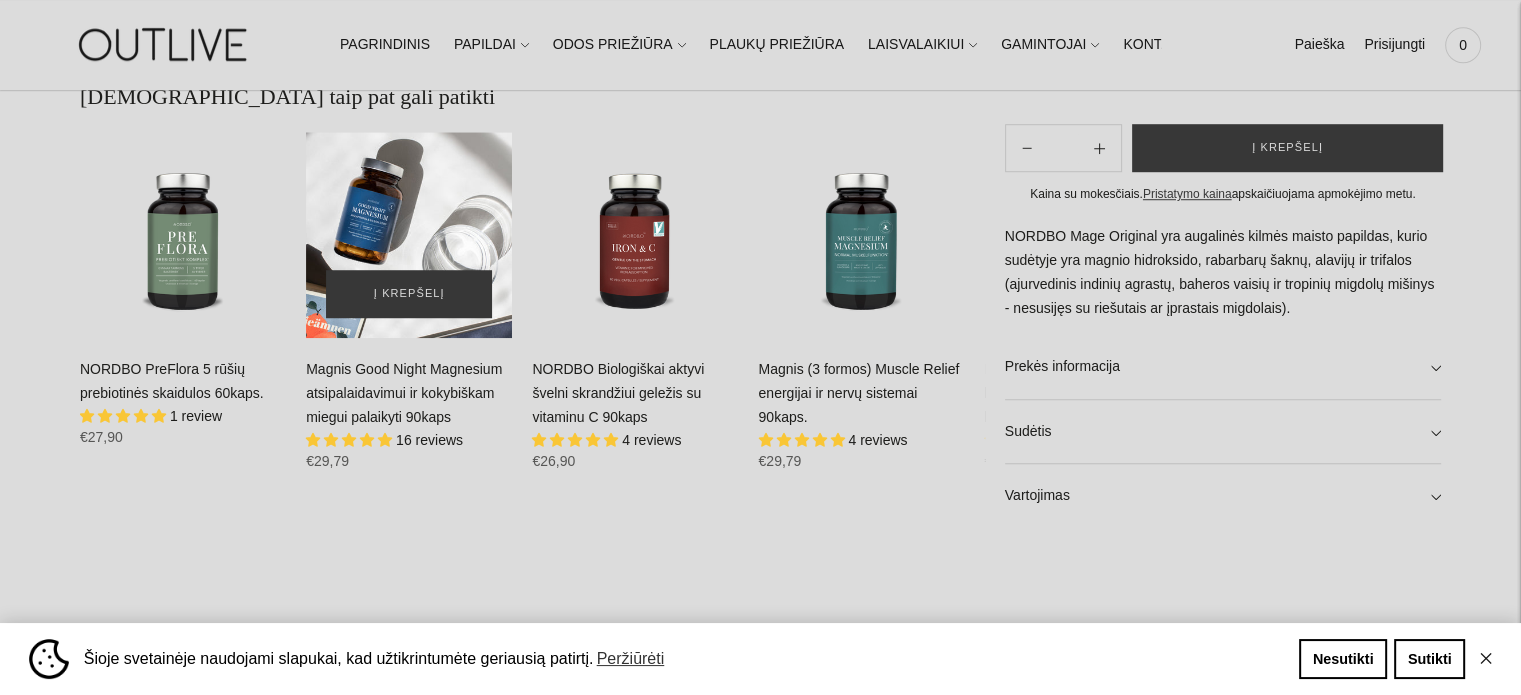 click at bounding box center (409, 235) 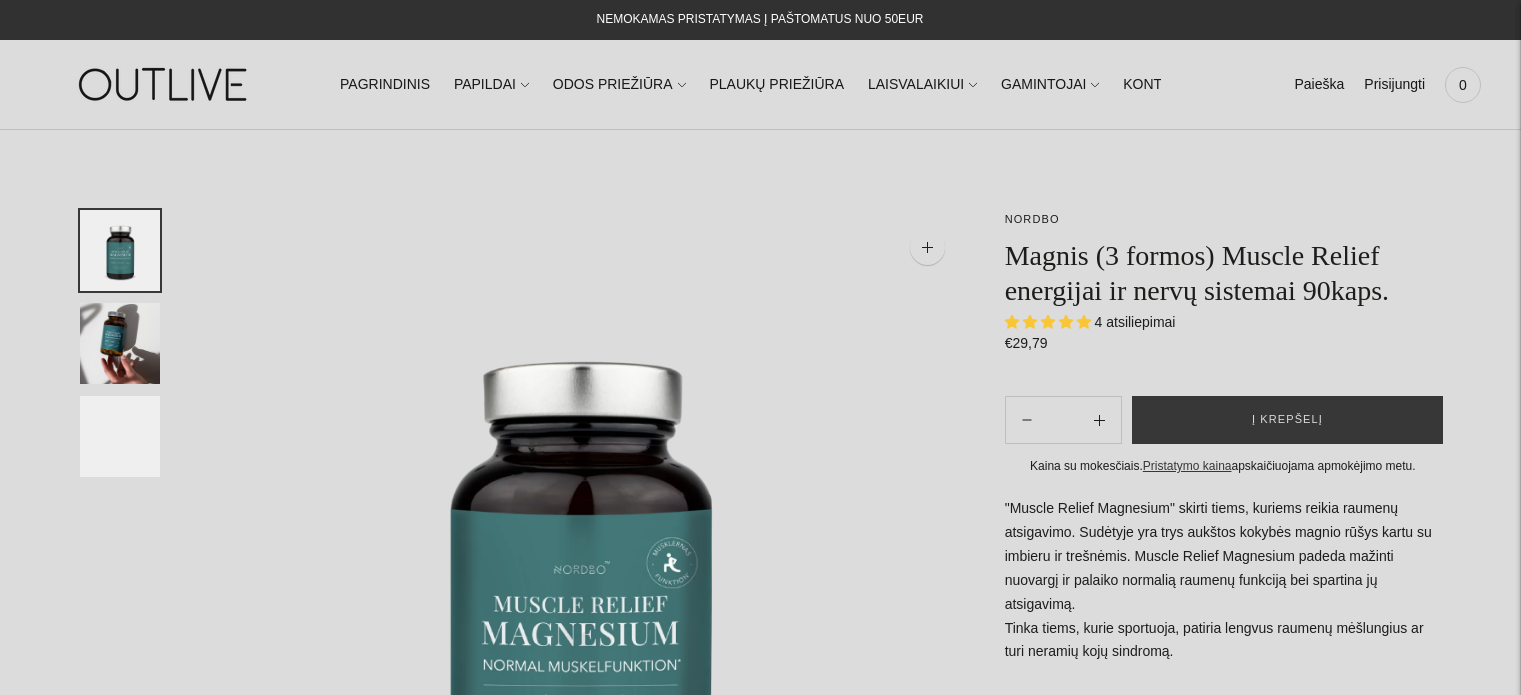 scroll, scrollTop: 0, scrollLeft: 0, axis: both 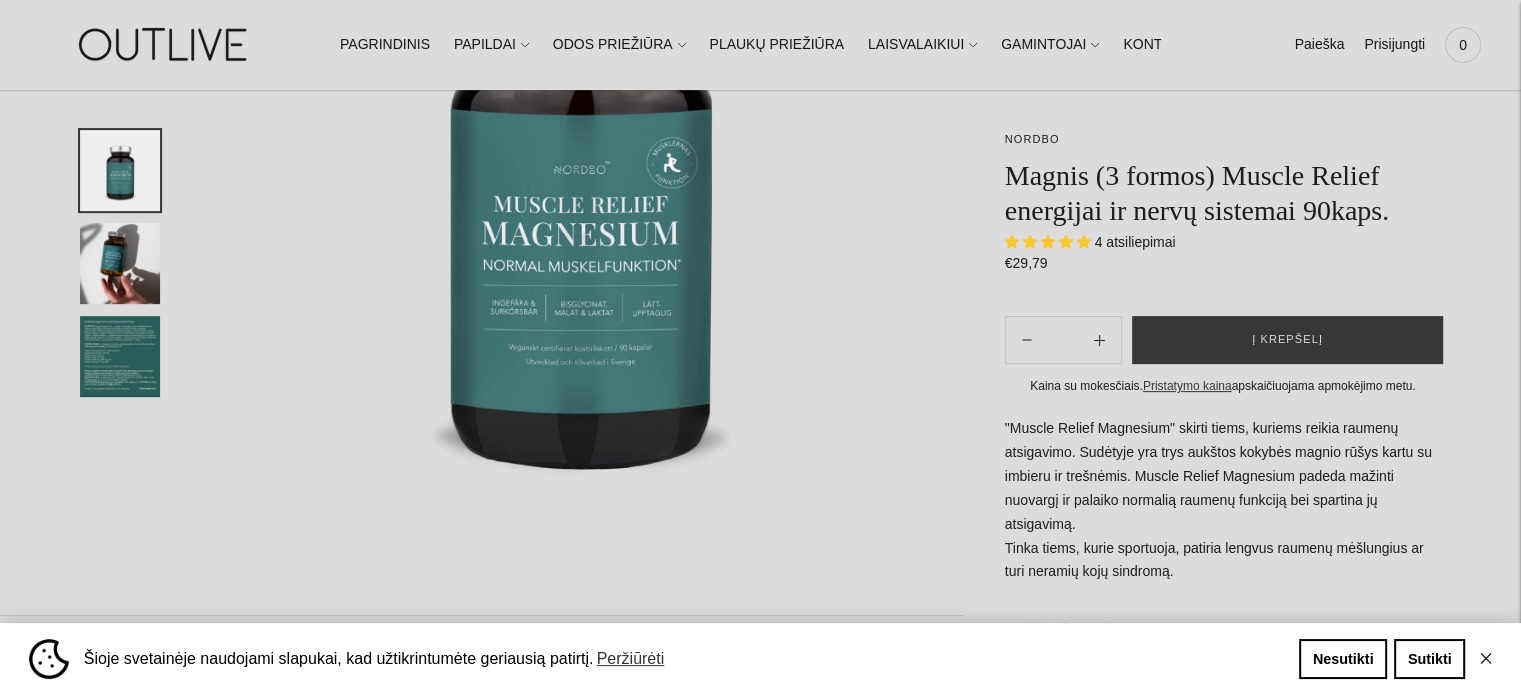 click at bounding box center (120, 356) 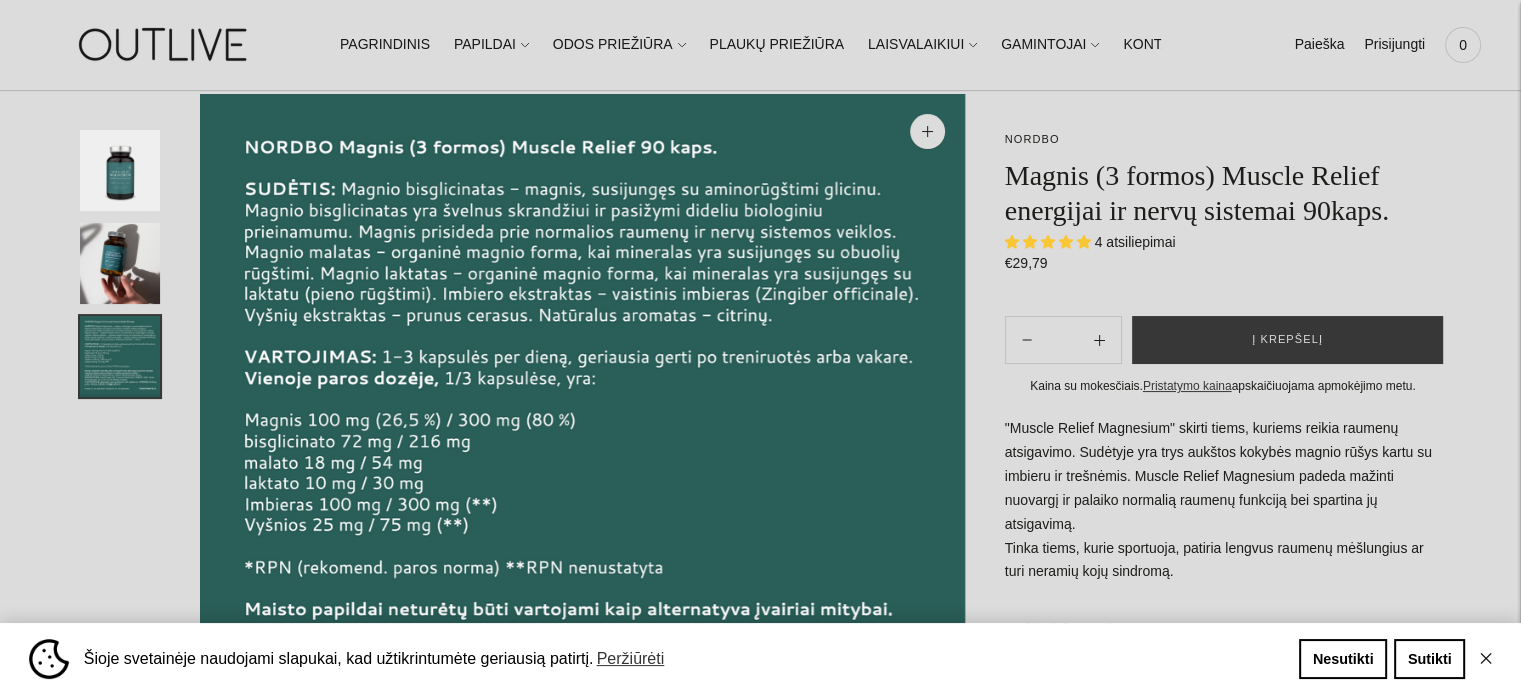 scroll, scrollTop: 100, scrollLeft: 0, axis: vertical 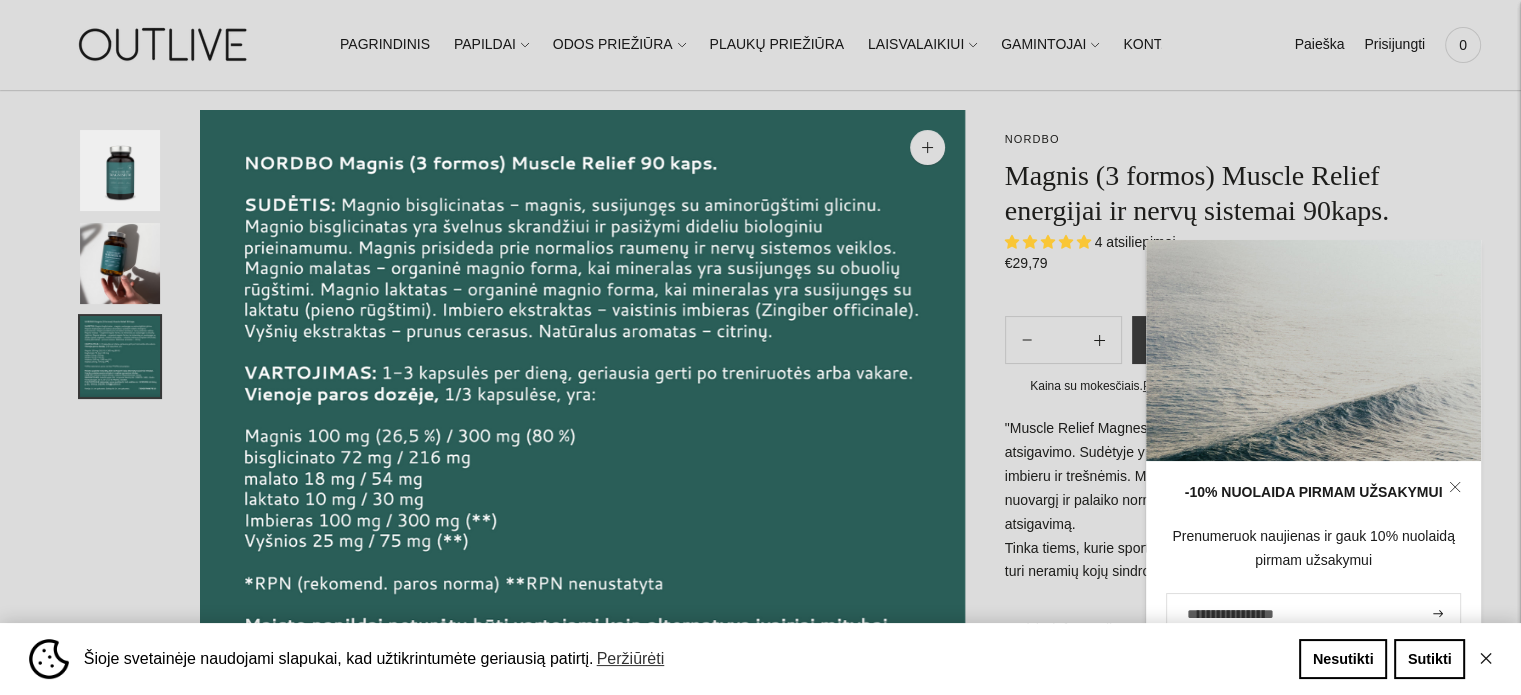 click at bounding box center [1455, 487] 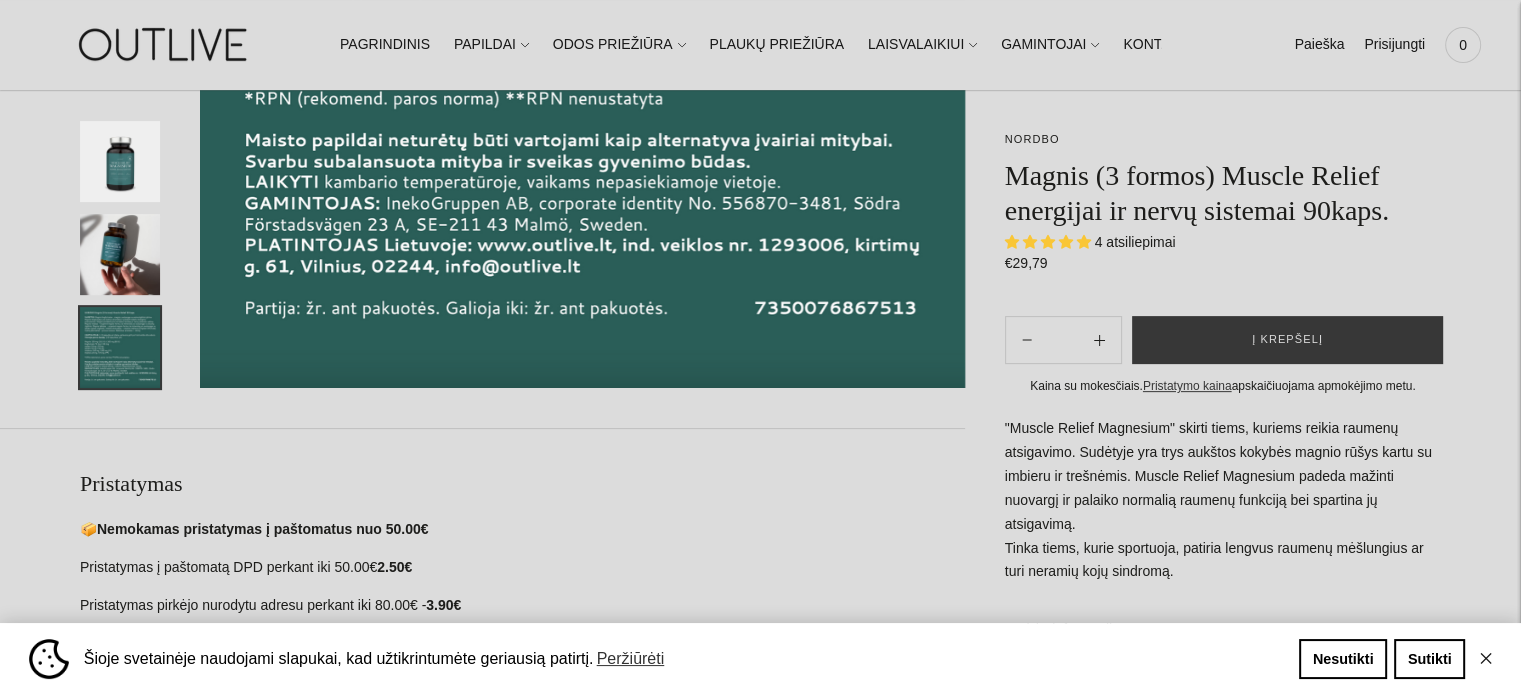 scroll, scrollTop: 700, scrollLeft: 0, axis: vertical 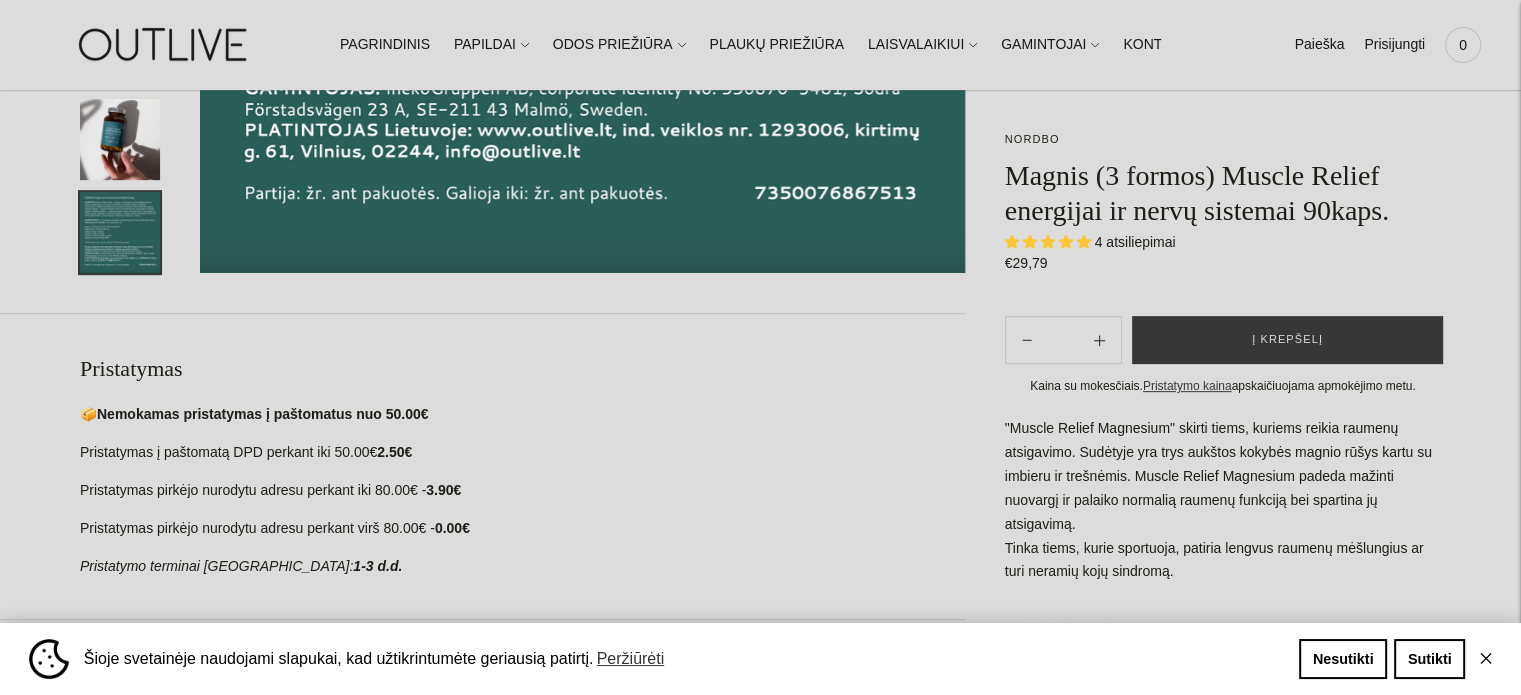 click on "✕" at bounding box center (1486, 659) 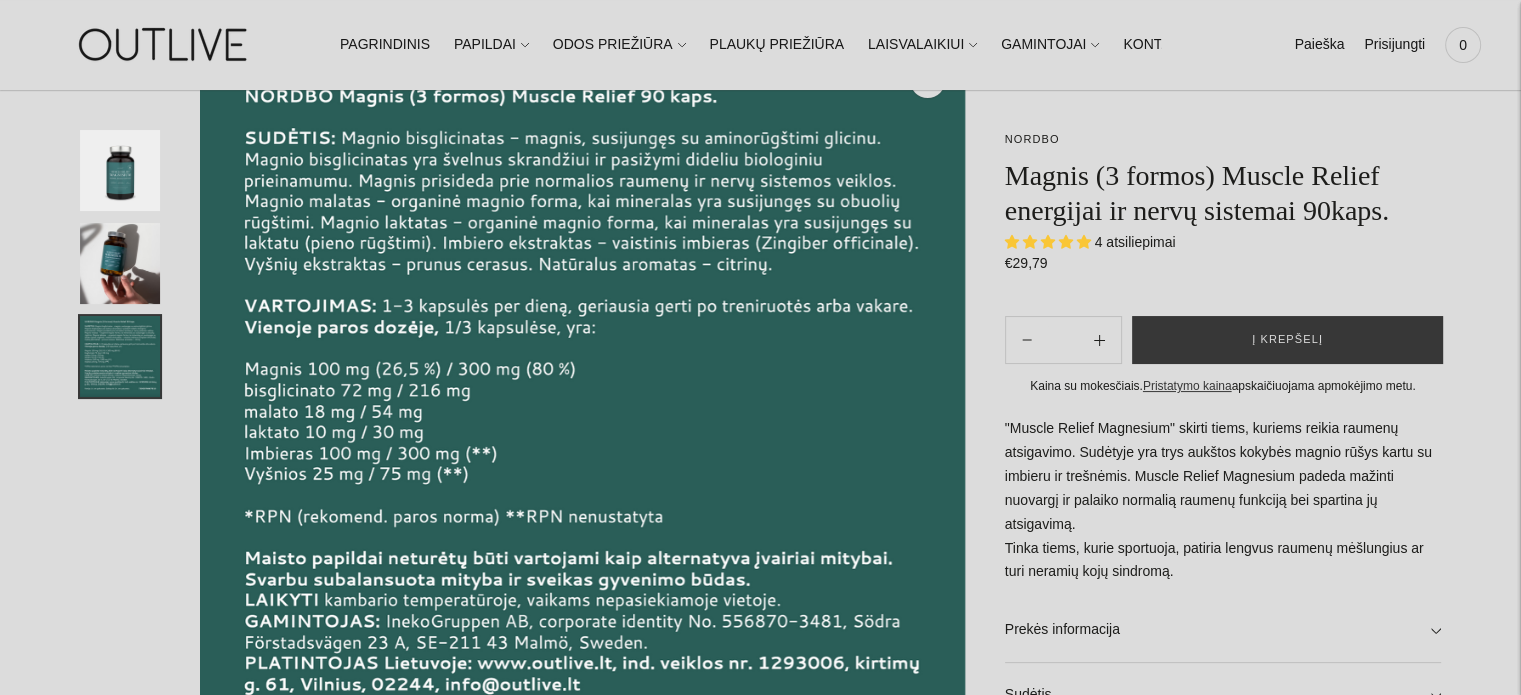scroll, scrollTop: 100, scrollLeft: 0, axis: vertical 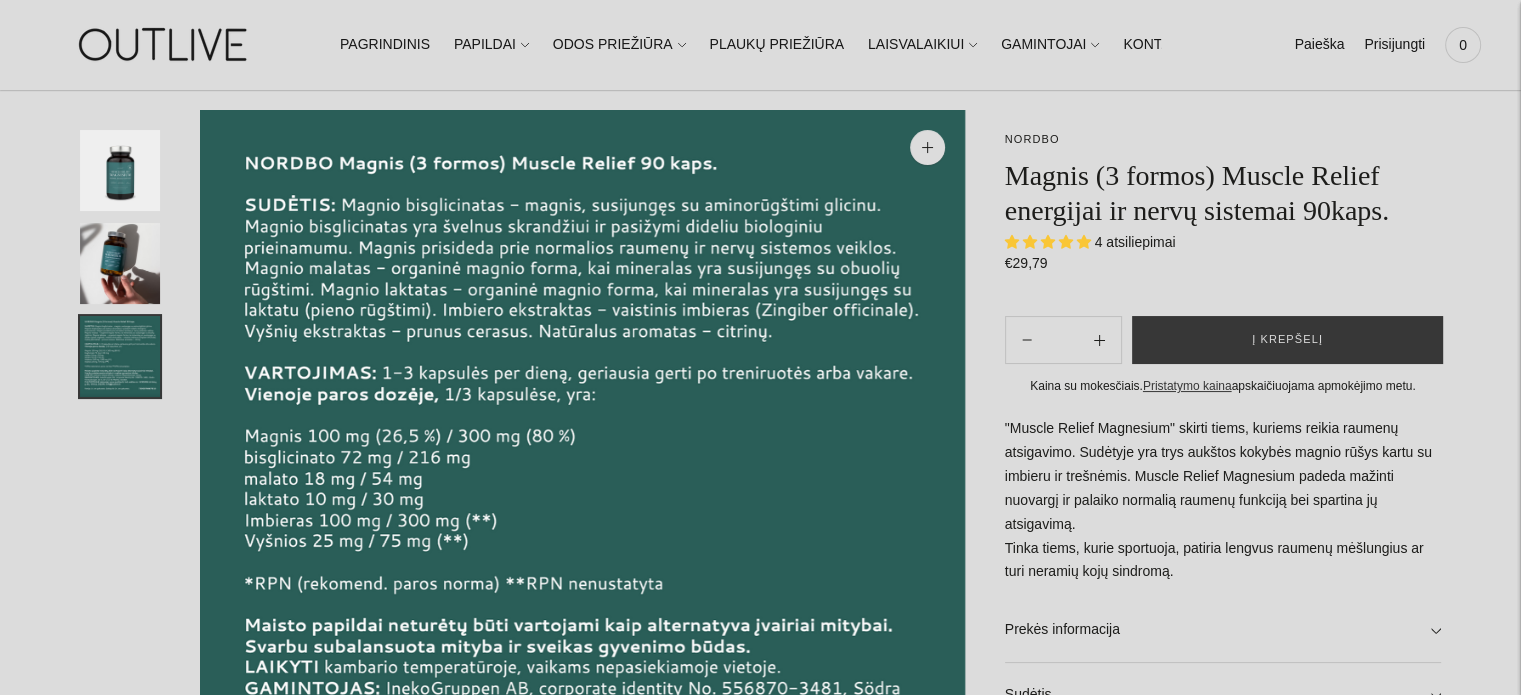 click at bounding box center [120, 263] 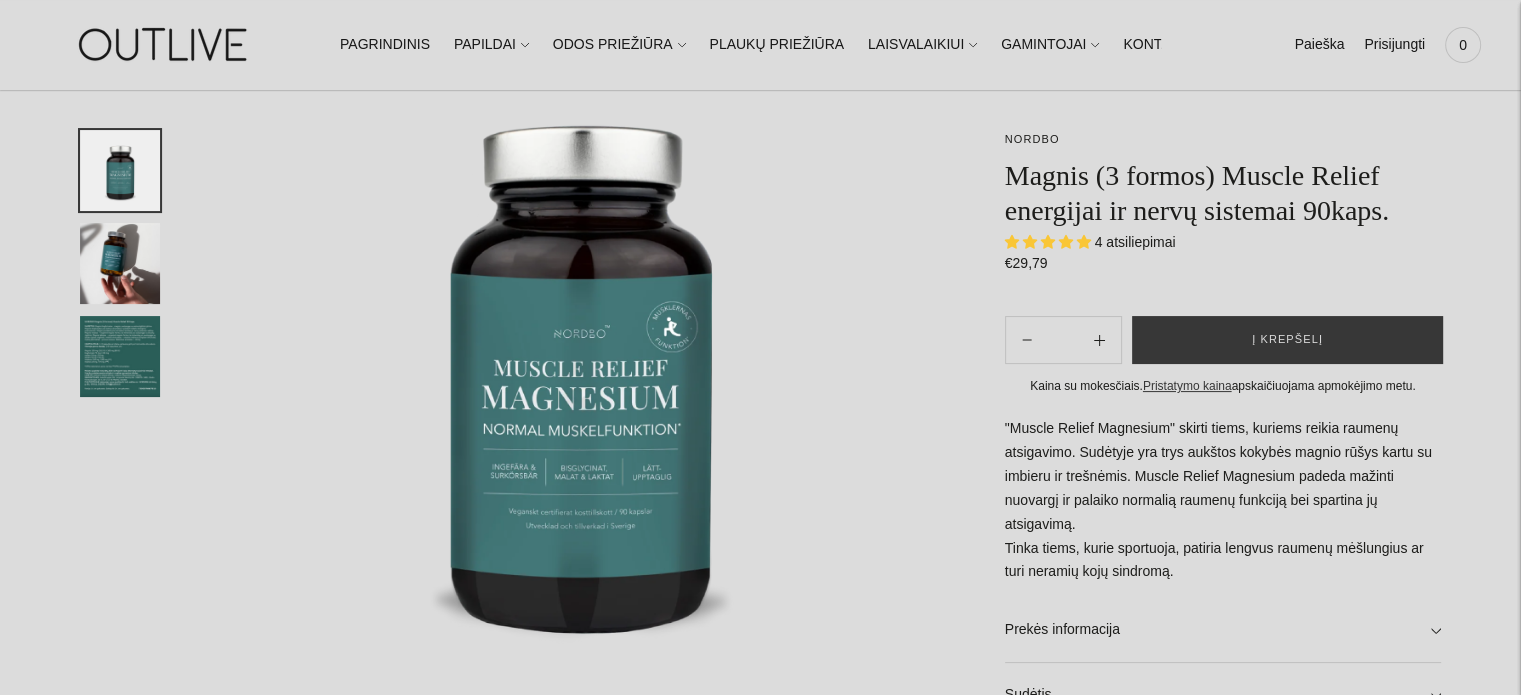 scroll, scrollTop: 300, scrollLeft: 0, axis: vertical 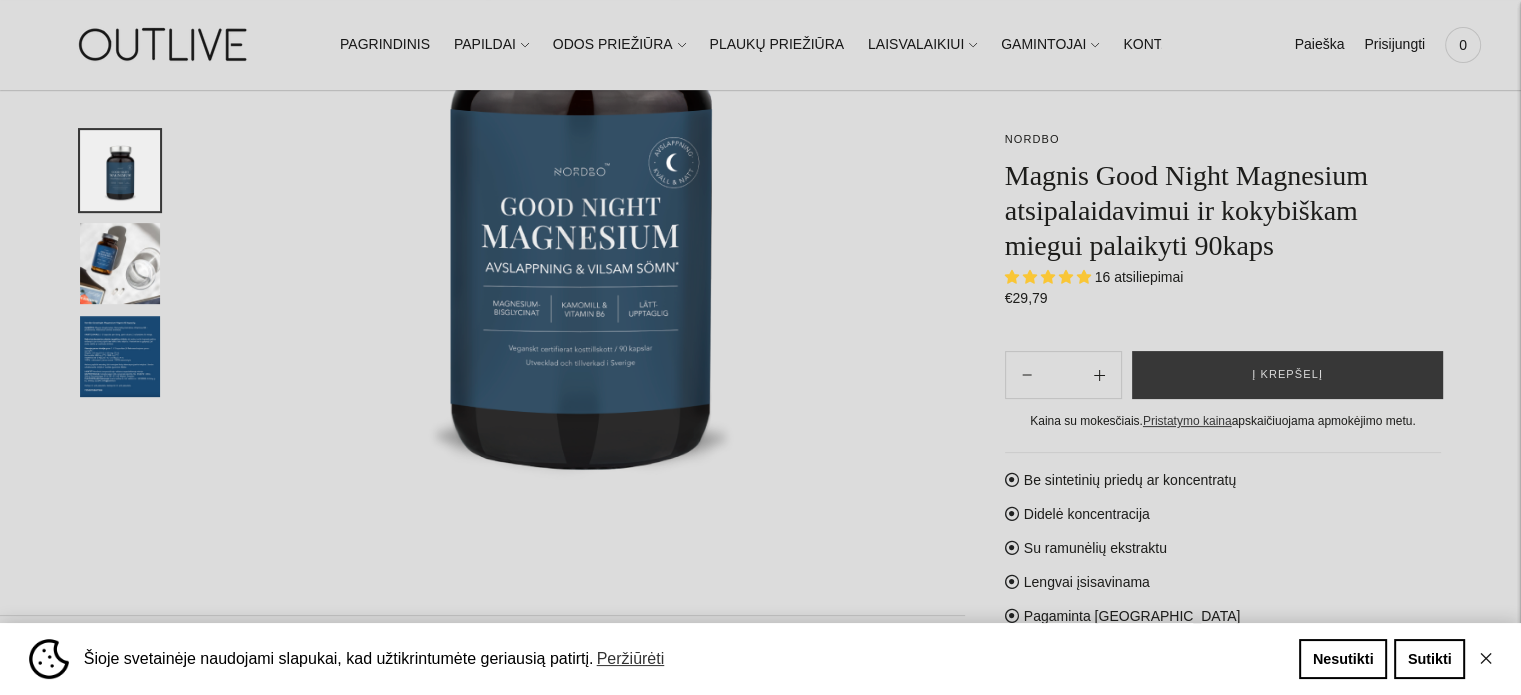 click at bounding box center [120, 356] 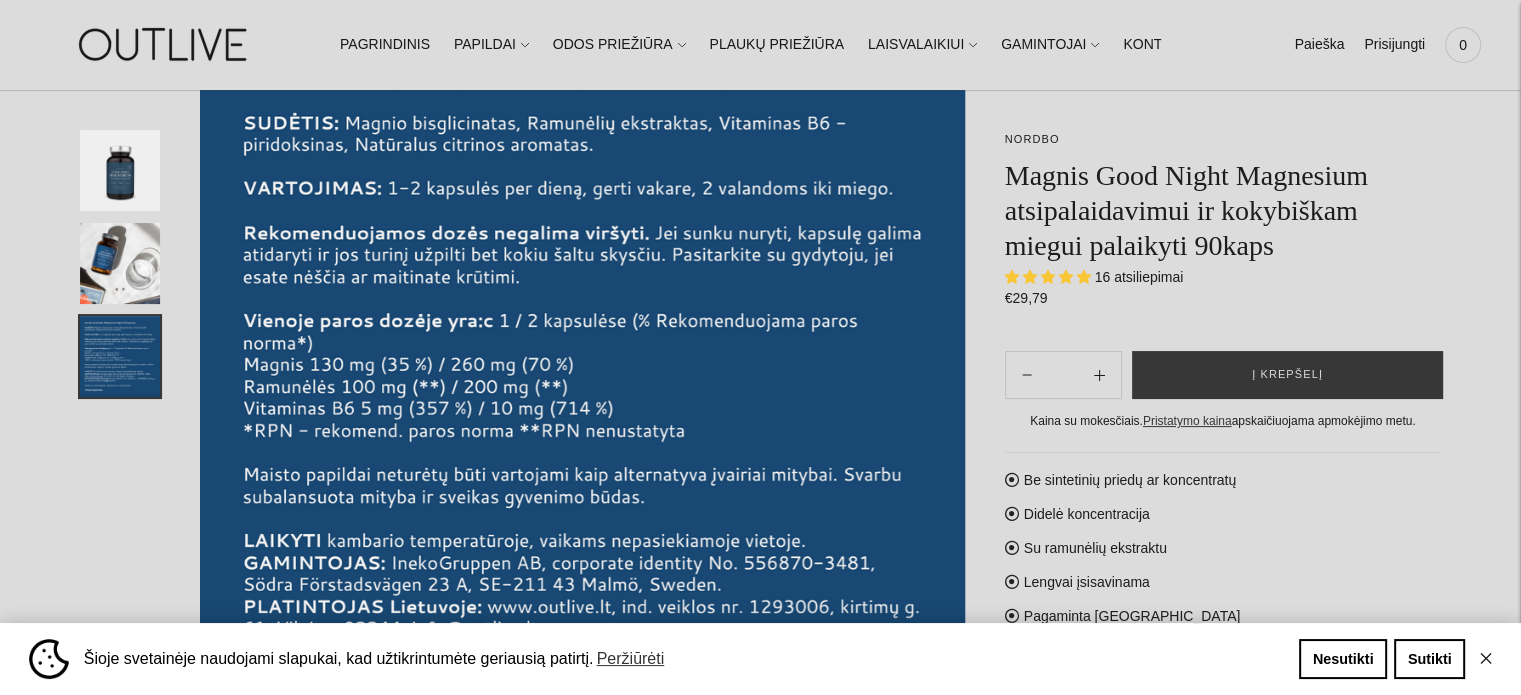 scroll, scrollTop: 0, scrollLeft: 0, axis: both 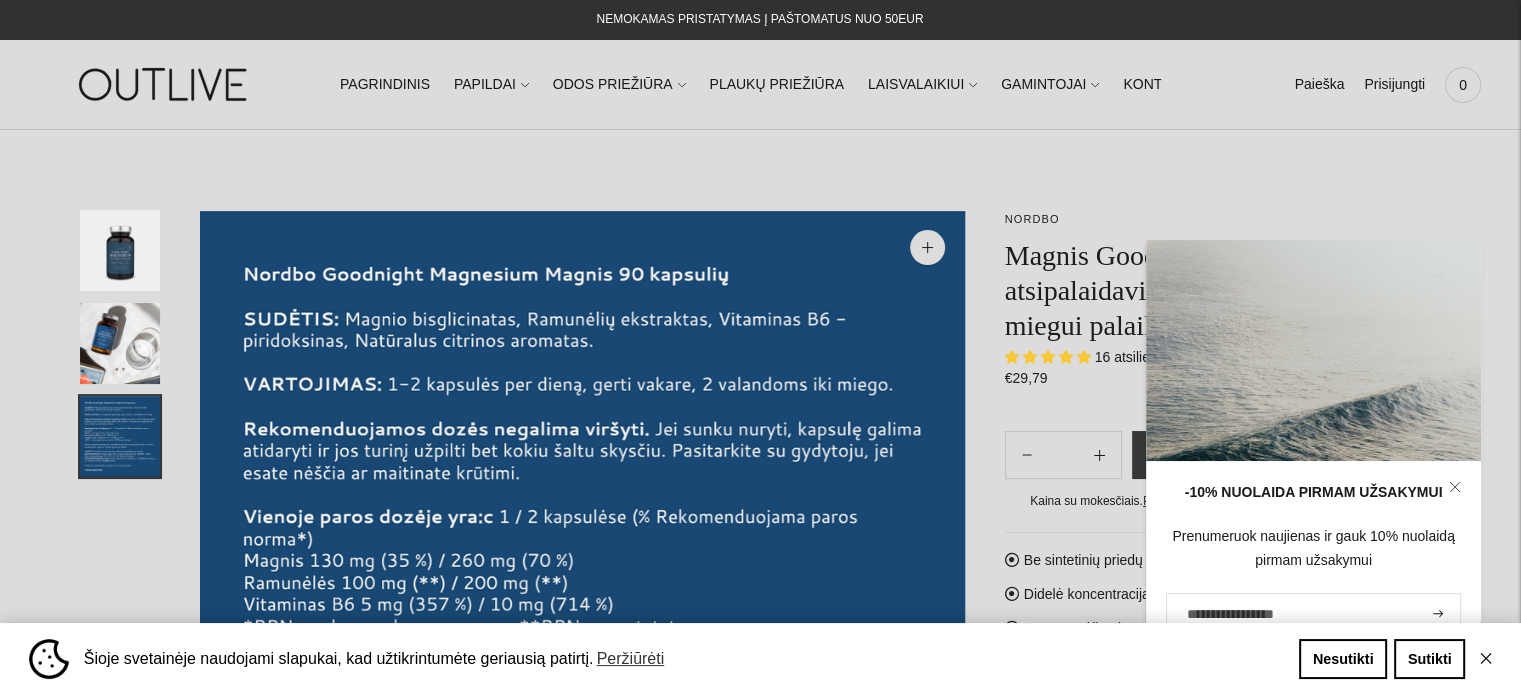 click at bounding box center [120, 343] 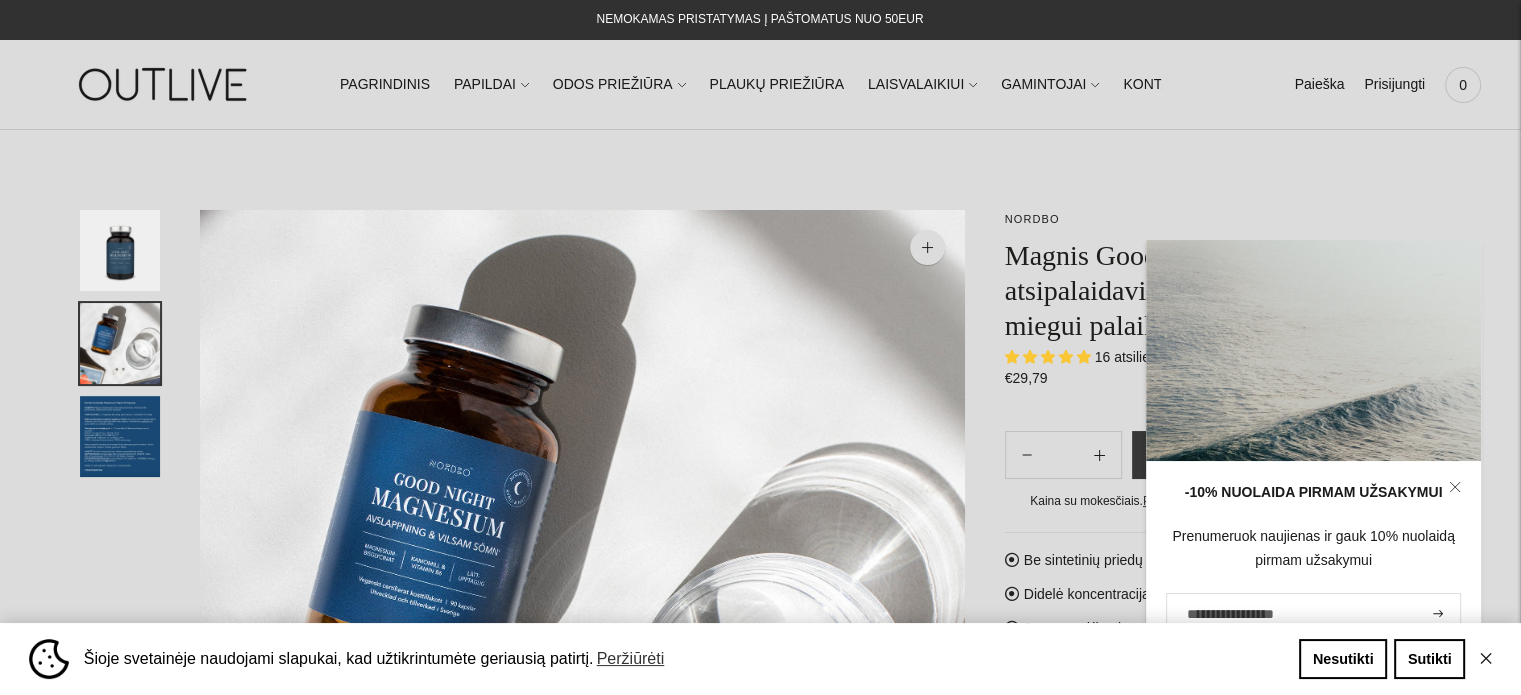 click at bounding box center (120, 250) 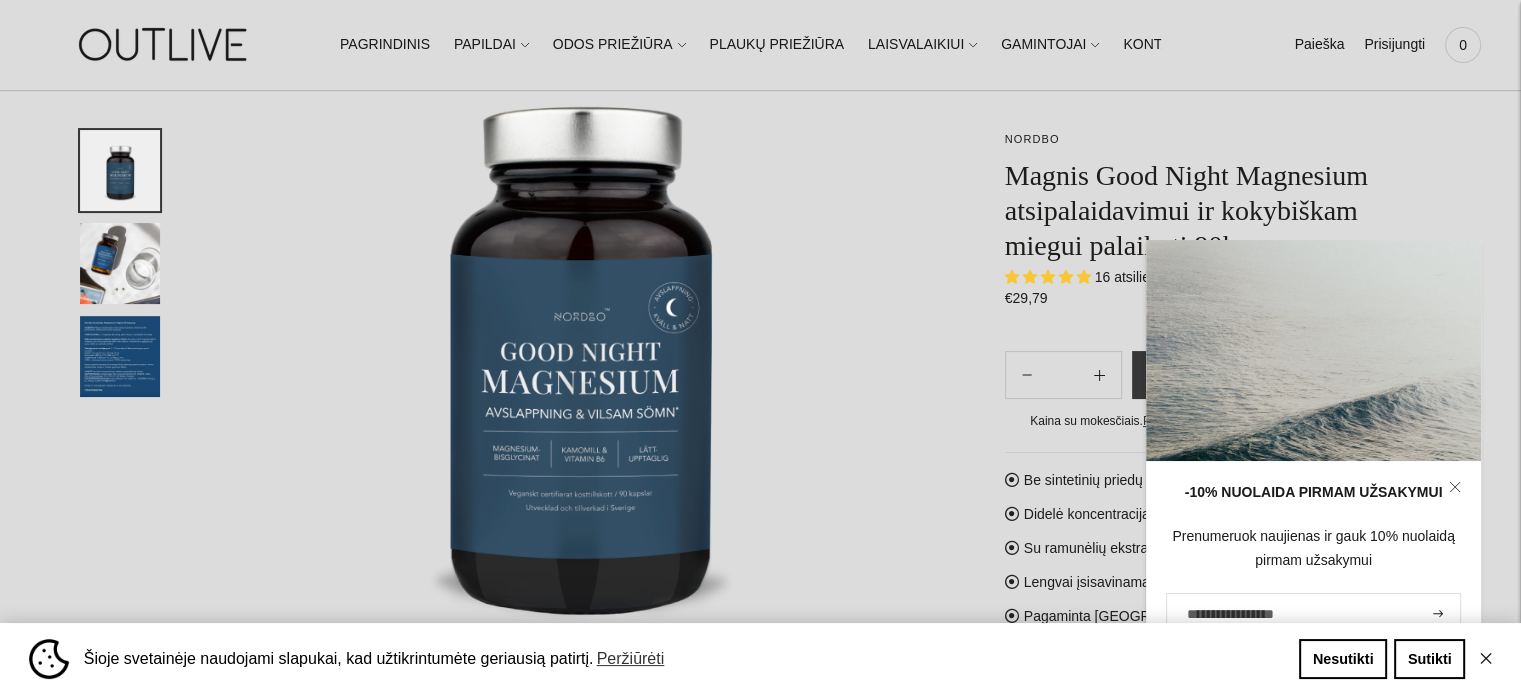 scroll, scrollTop: 300, scrollLeft: 0, axis: vertical 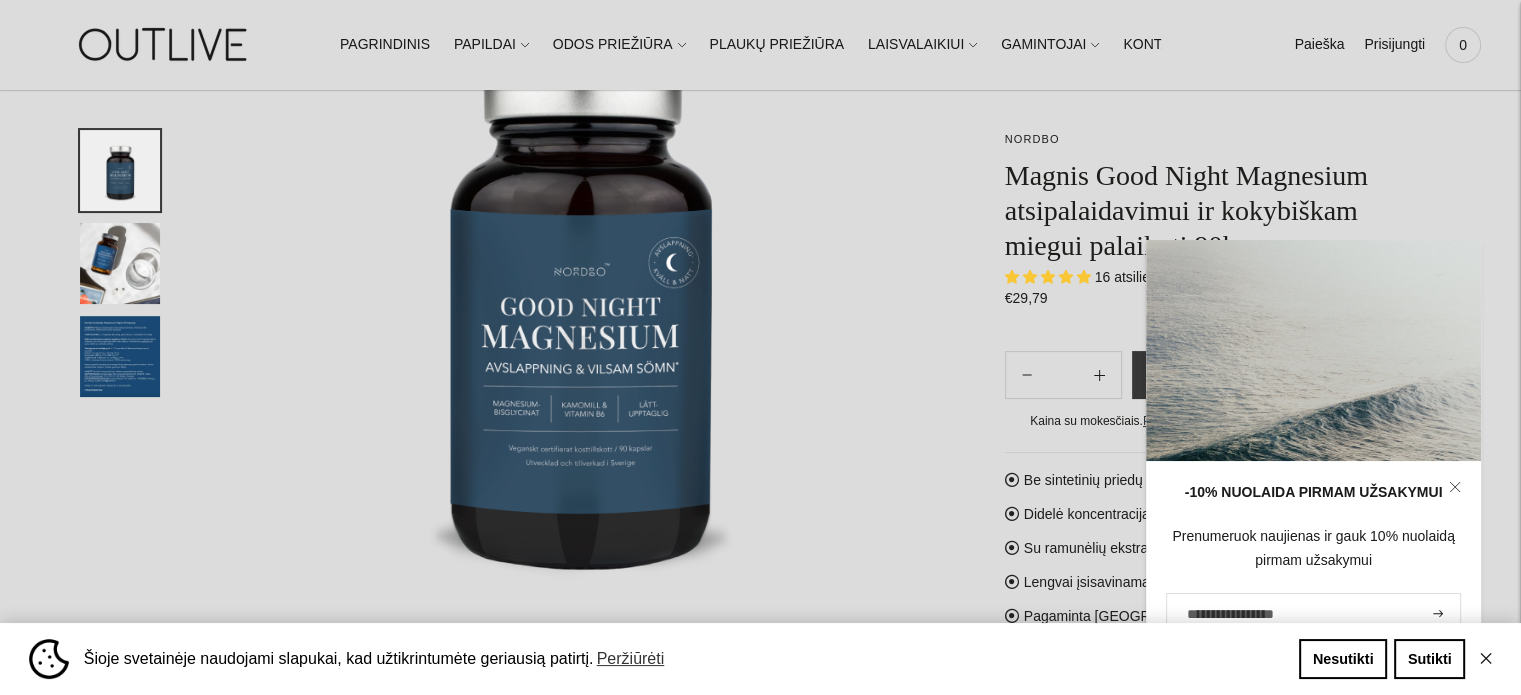 click at bounding box center [120, 356] 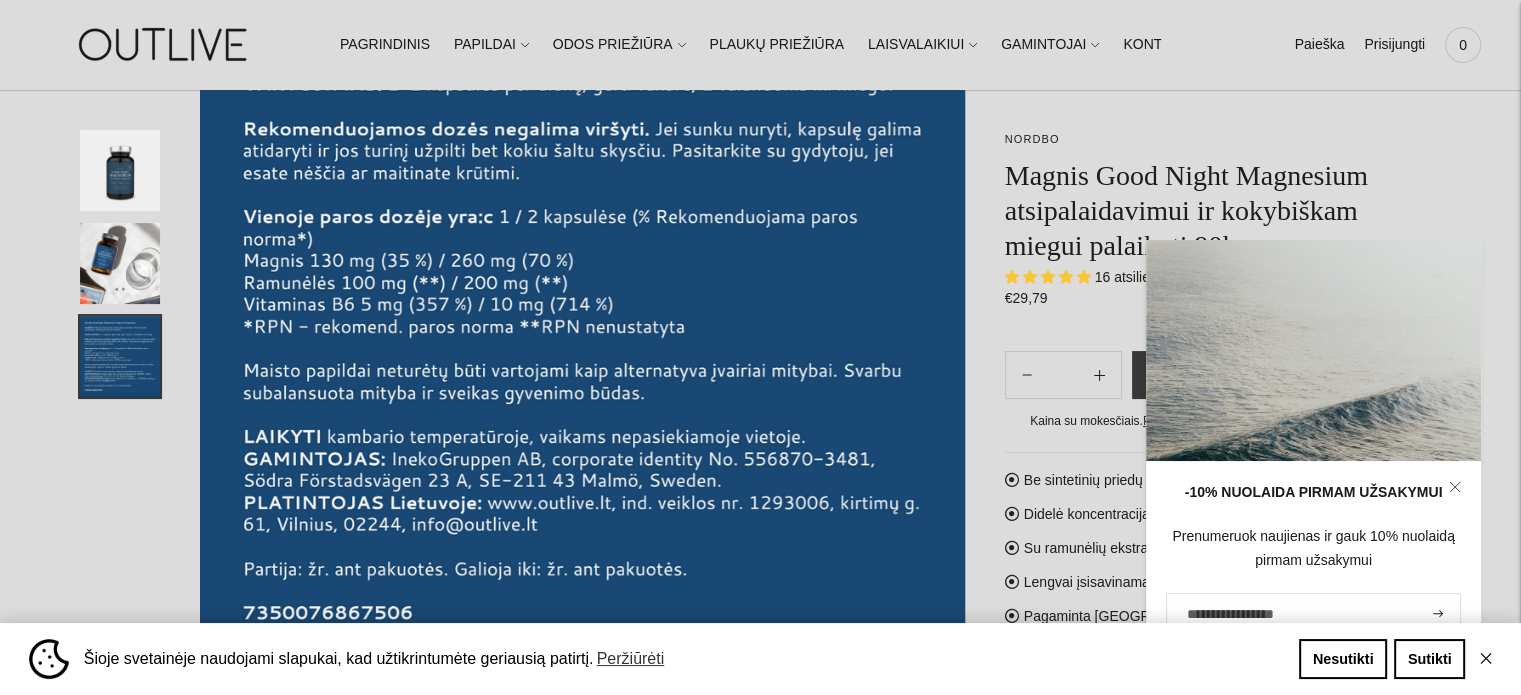 click 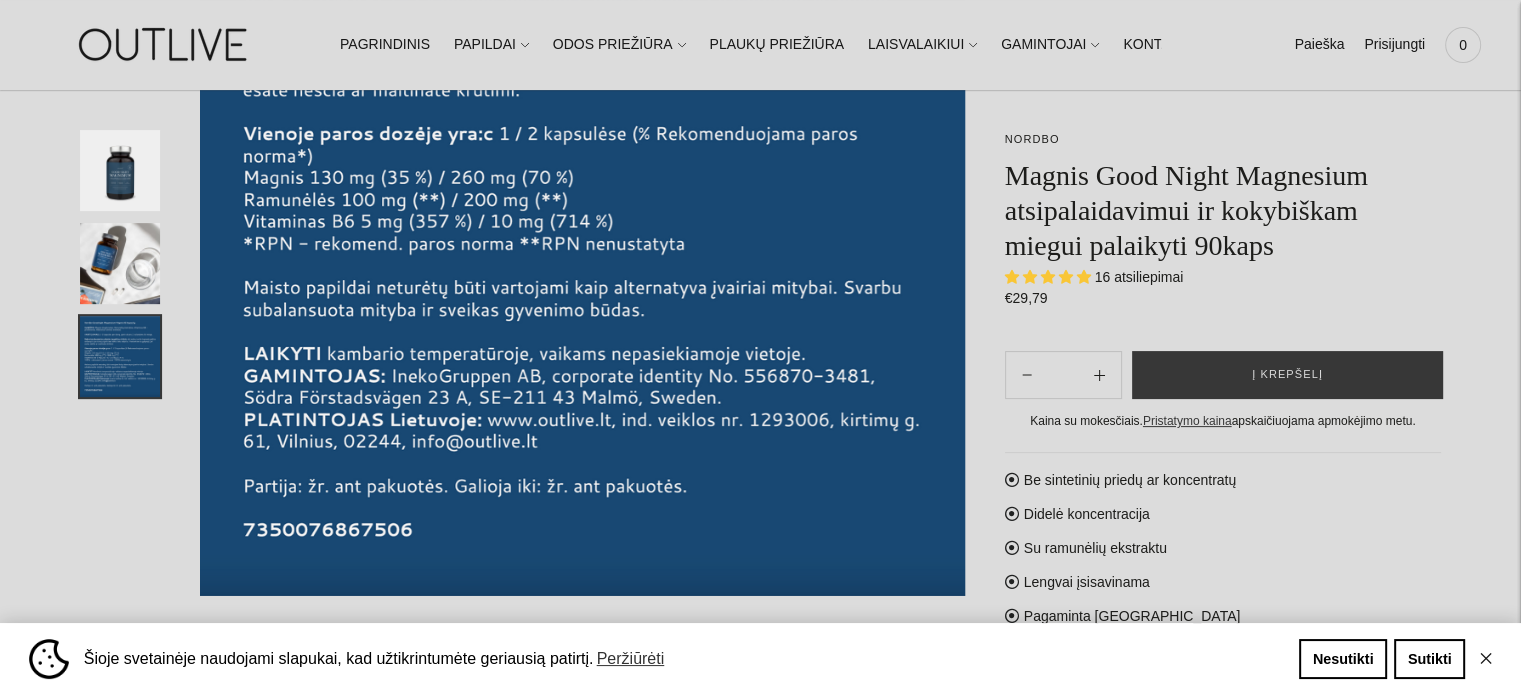 scroll, scrollTop: 400, scrollLeft: 0, axis: vertical 